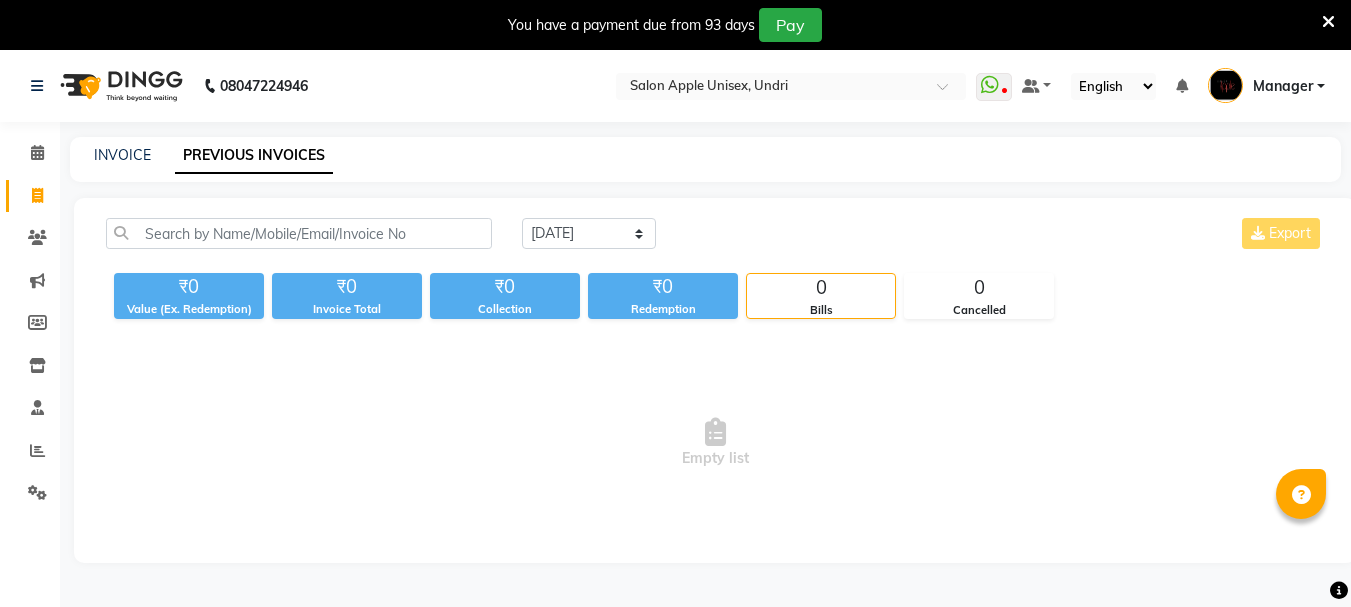 scroll, scrollTop: 0, scrollLeft: 0, axis: both 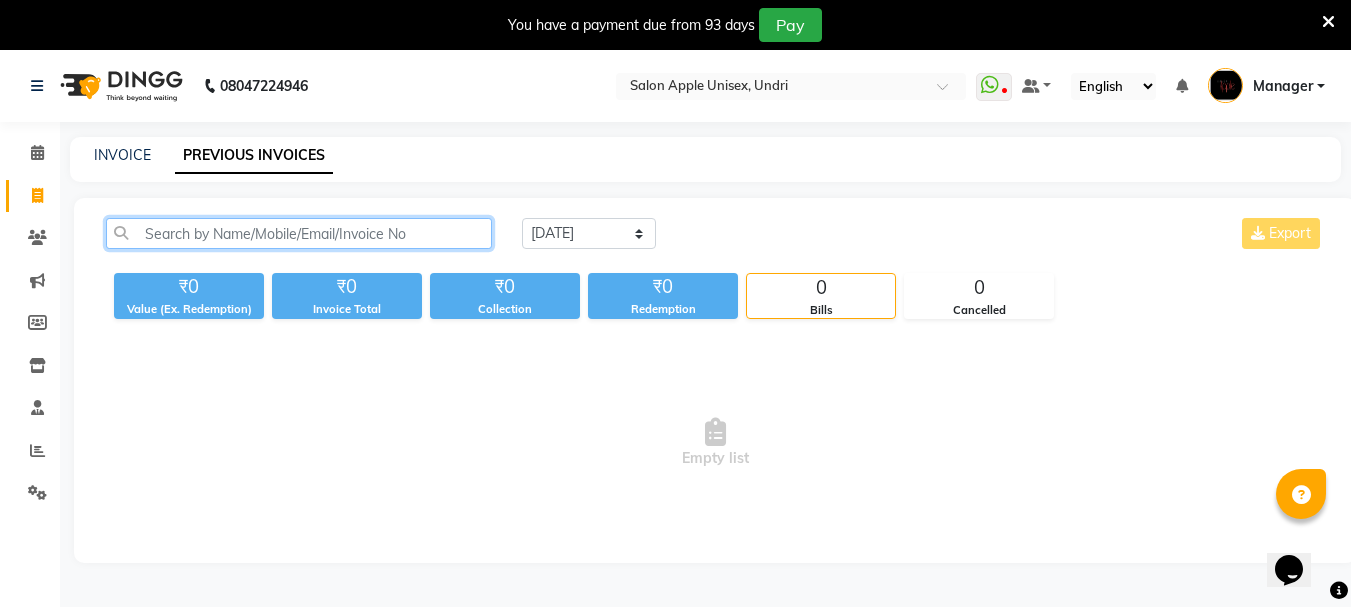 click 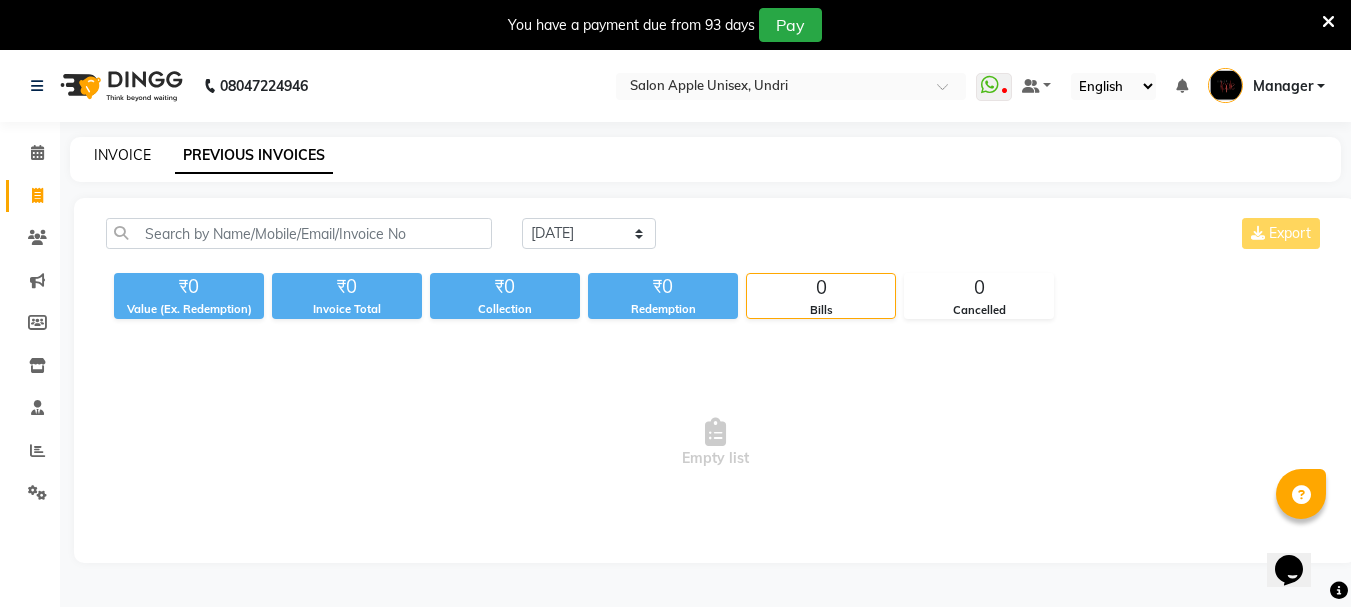 click on "INVOICE" 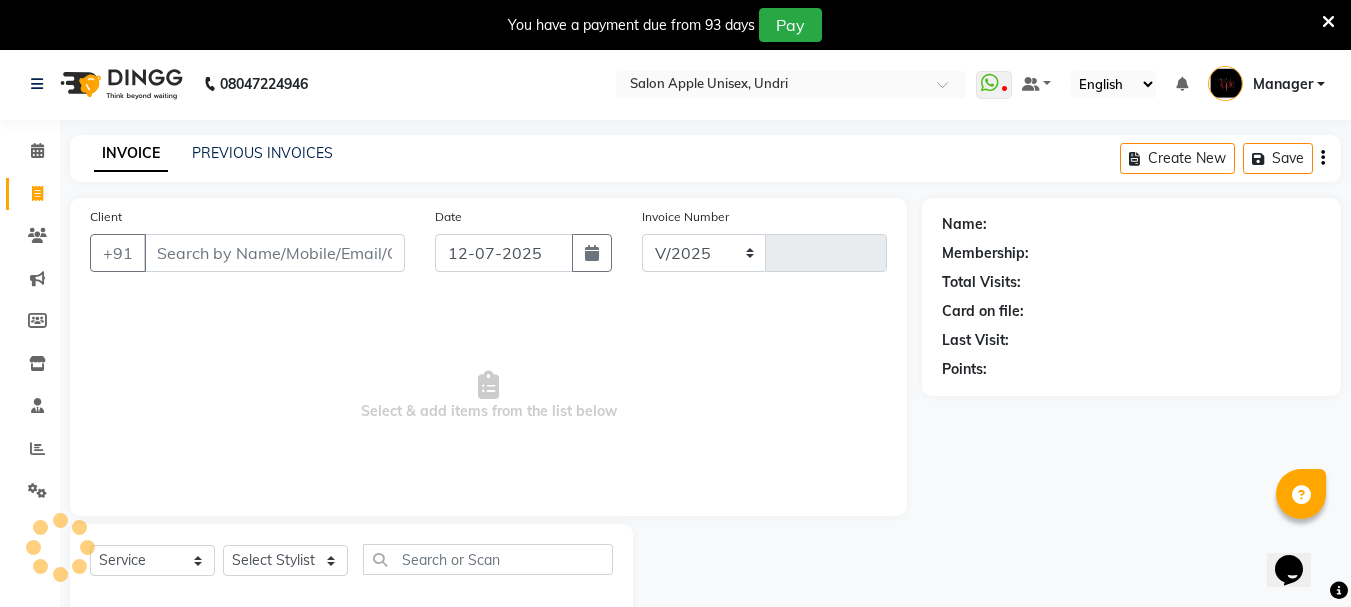scroll, scrollTop: 50, scrollLeft: 0, axis: vertical 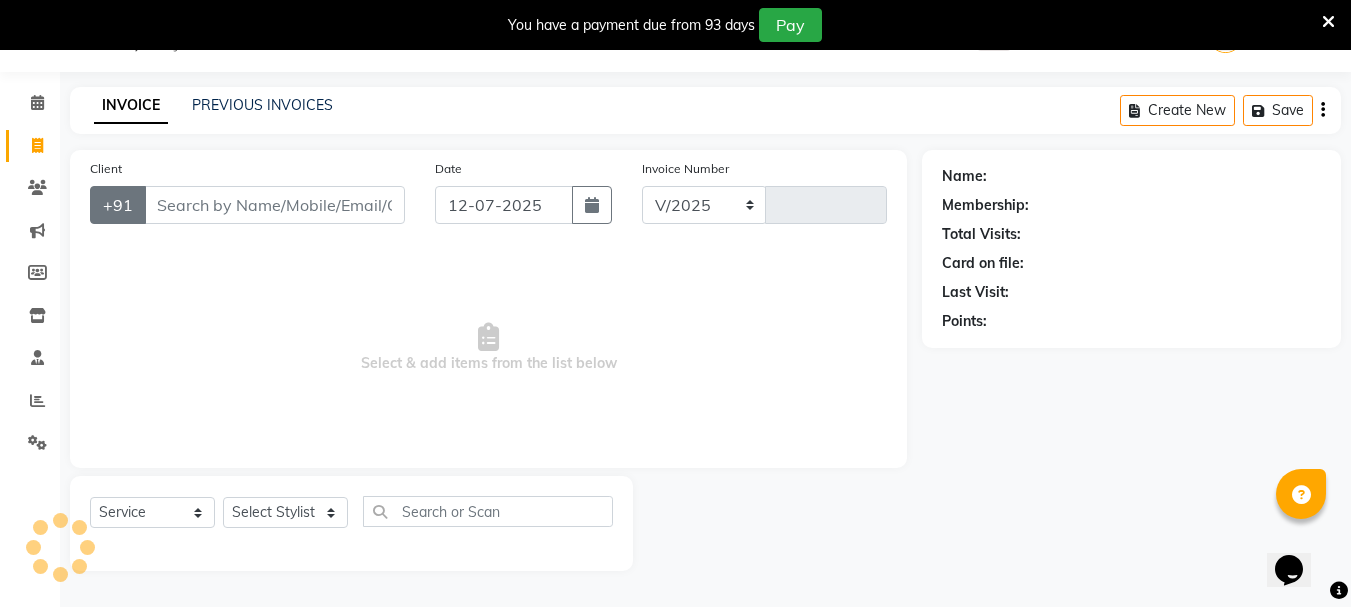 select on "158" 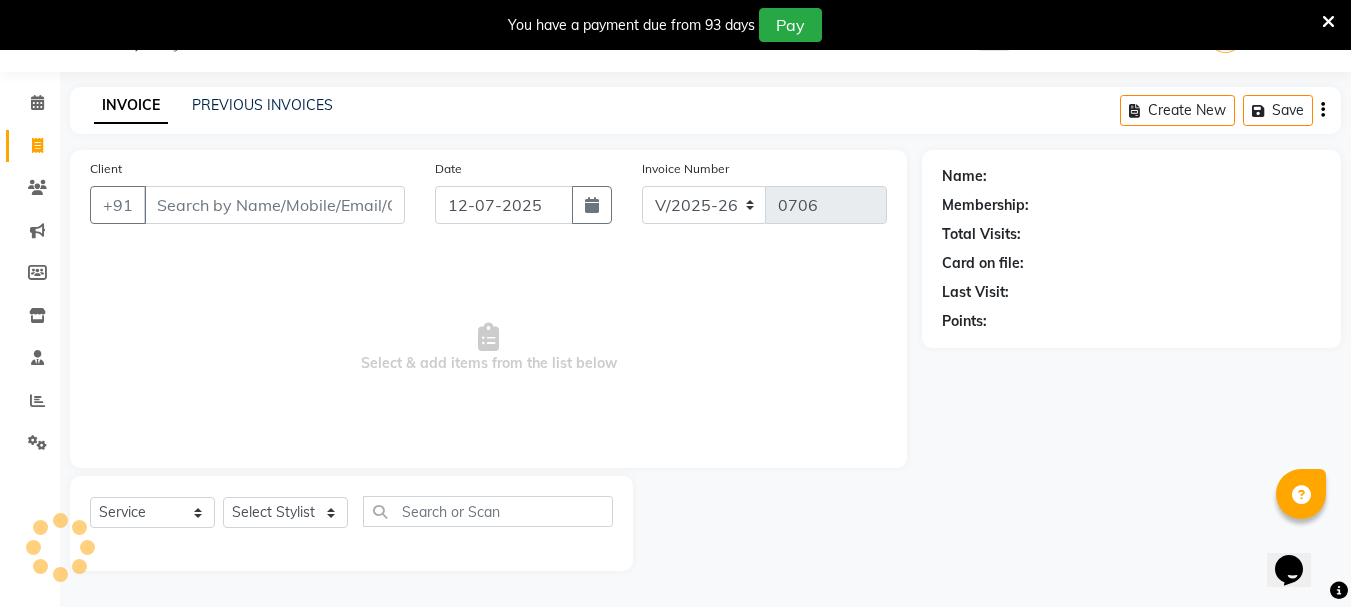 click on "Client" at bounding box center [274, 205] 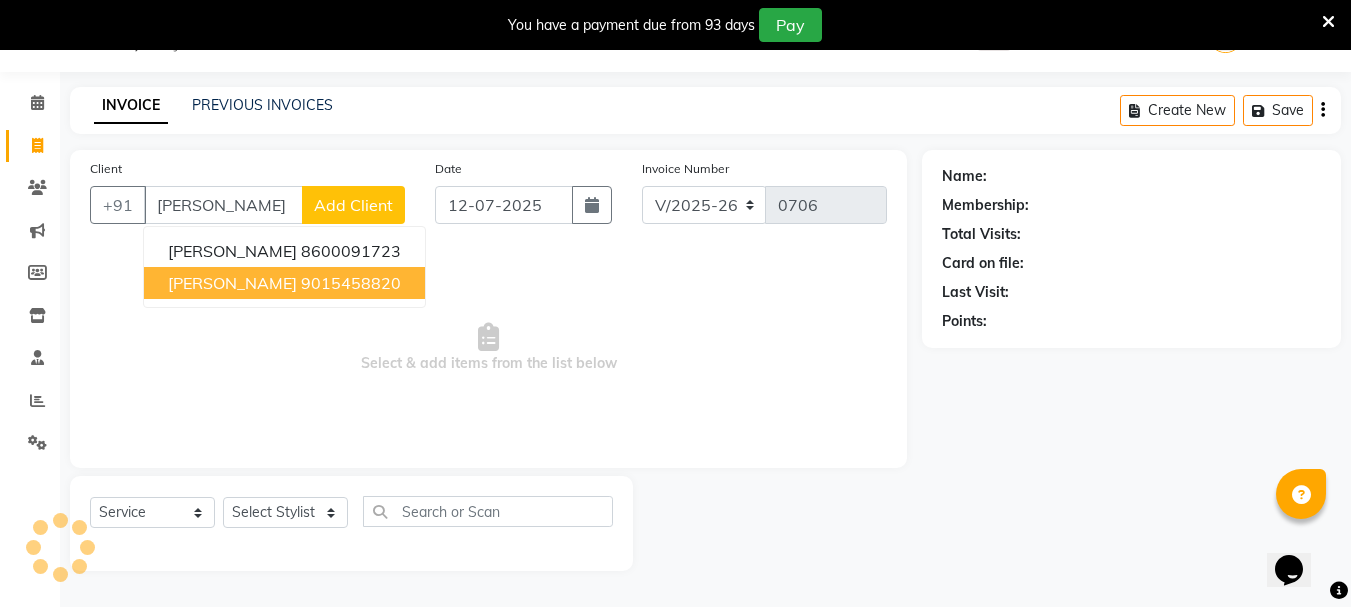 type on "chandrika" 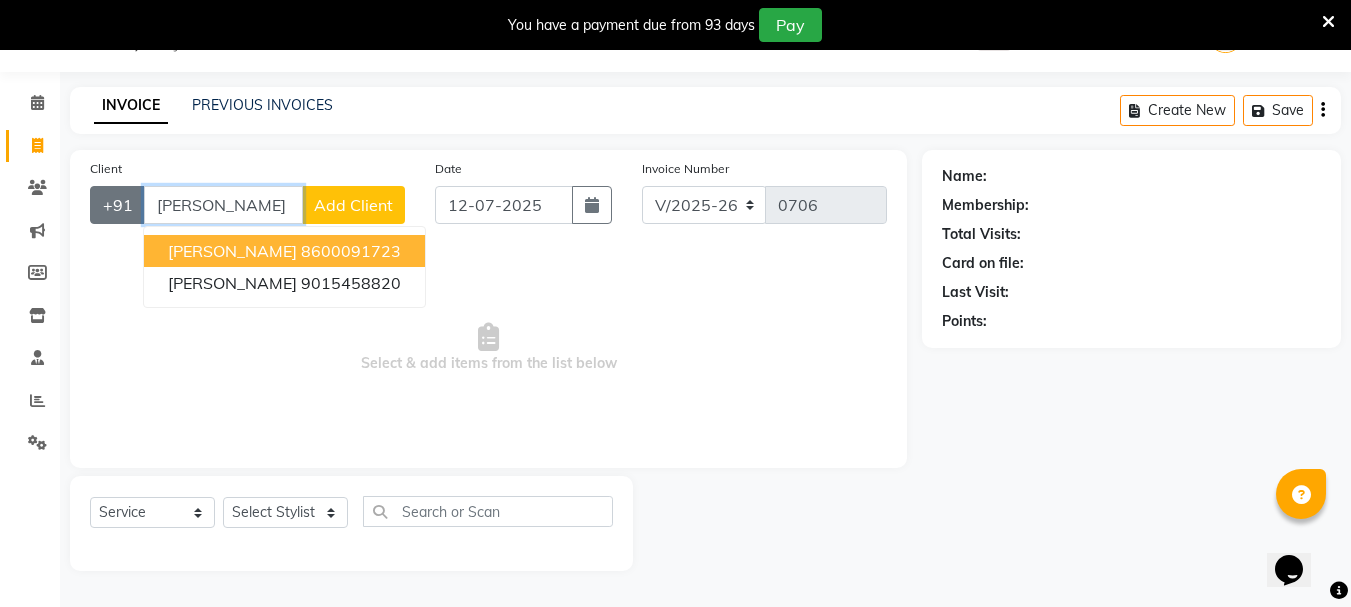 drag, startPoint x: 254, startPoint y: 203, endPoint x: 102, endPoint y: 190, distance: 152.5549 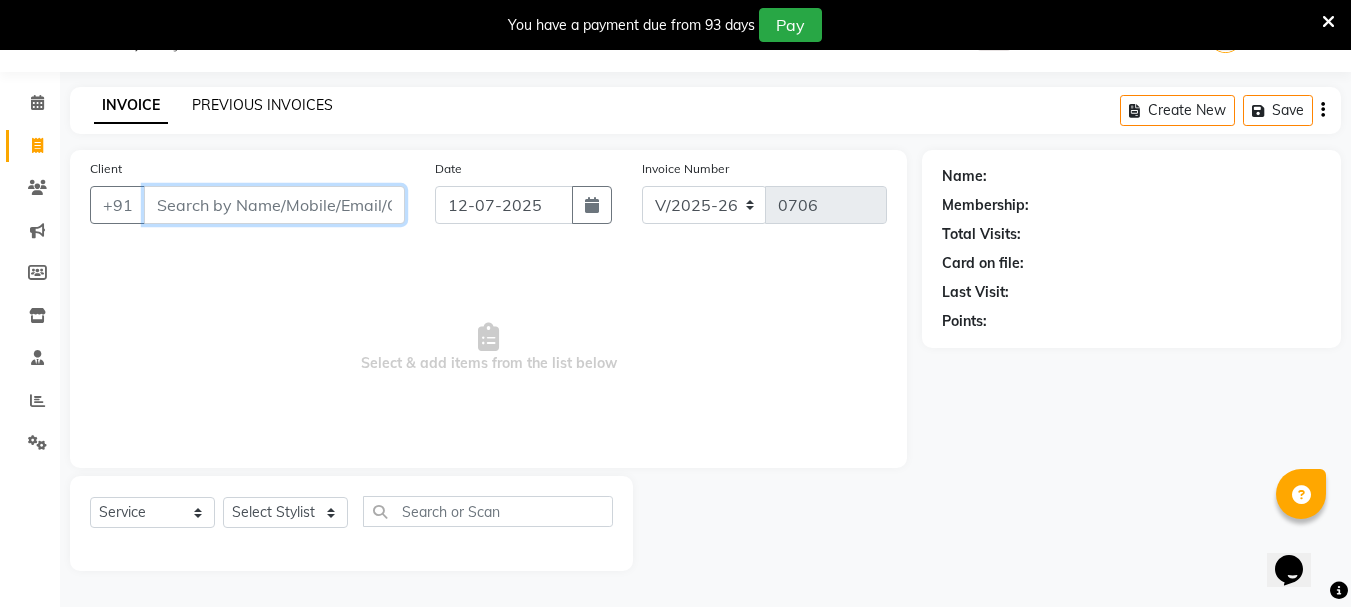 type 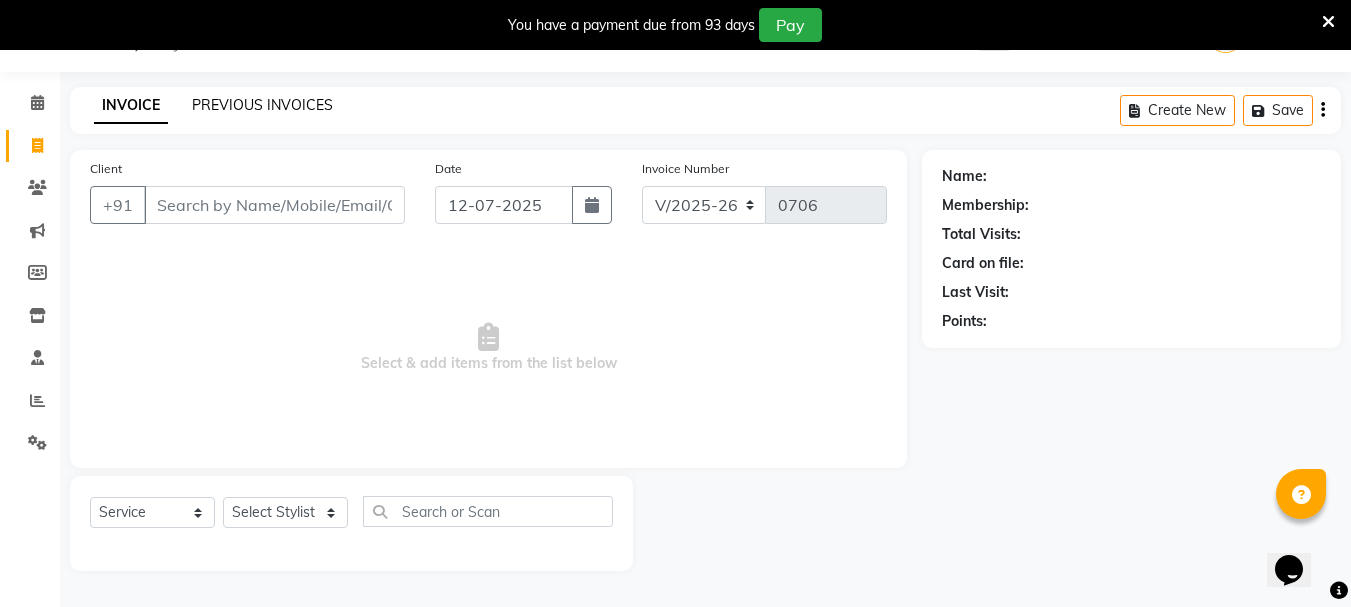 click on "PREVIOUS INVOICES" 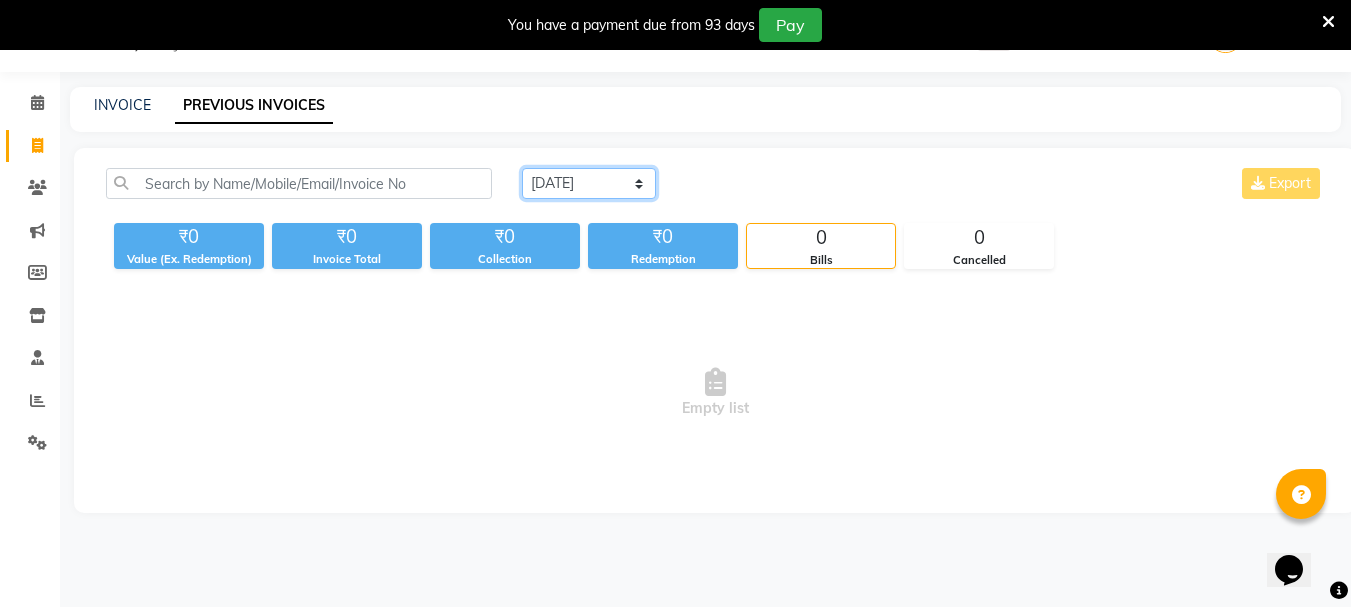 click on "[DATE] [DATE] Custom Range" 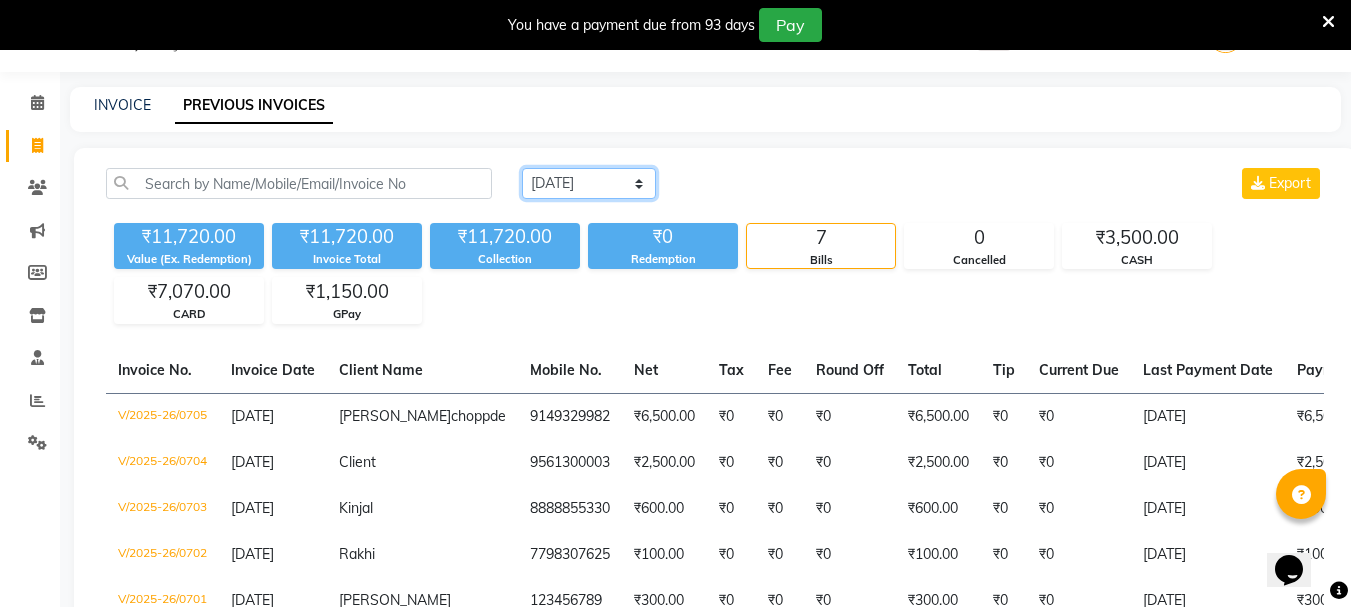 drag, startPoint x: 584, startPoint y: 176, endPoint x: 590, endPoint y: 197, distance: 21.84033 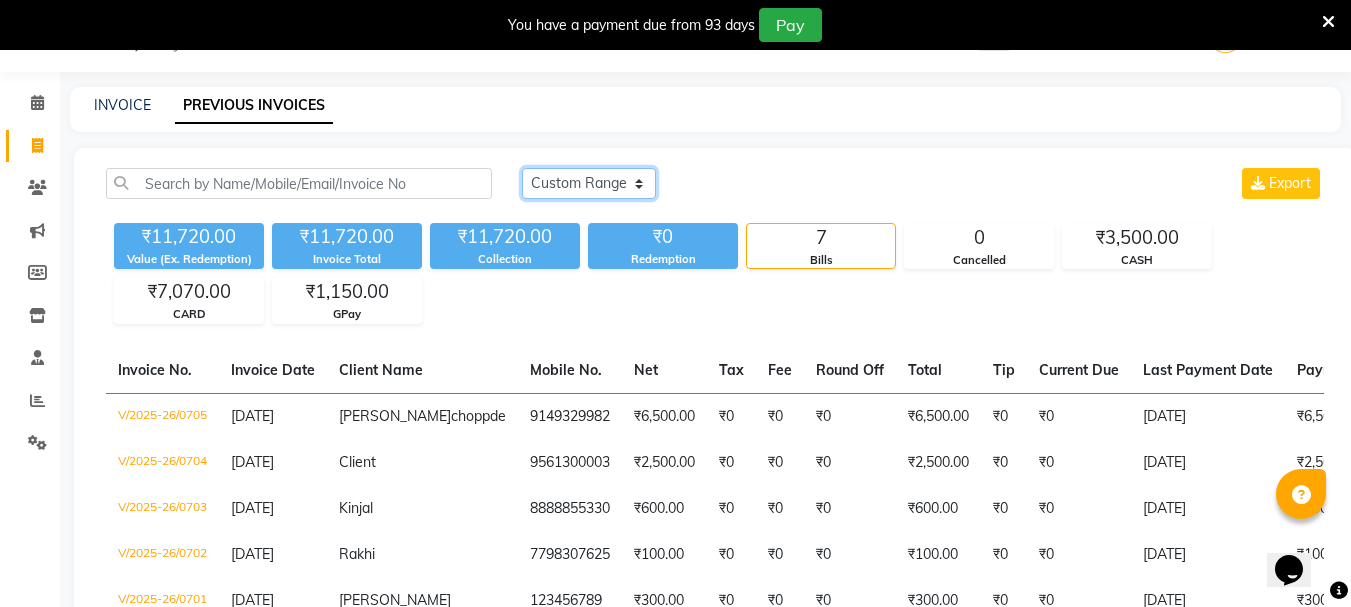 click on "[DATE] [DATE] Custom Range" 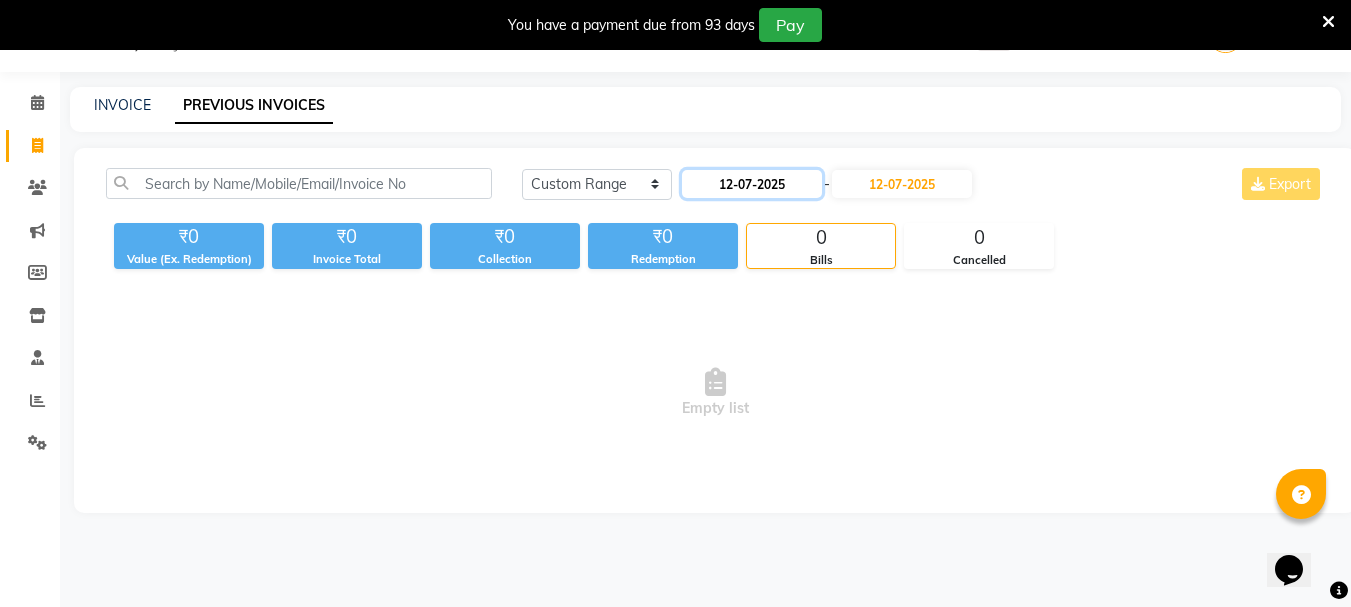 click on "12-07-2025" 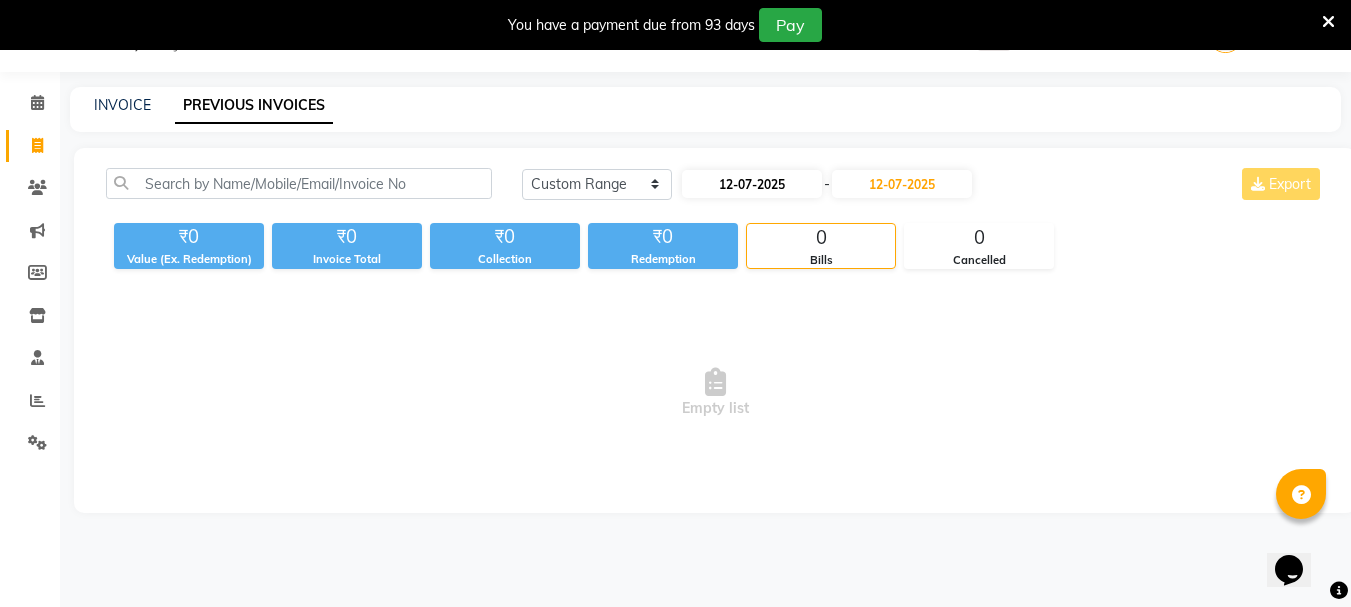 select on "7" 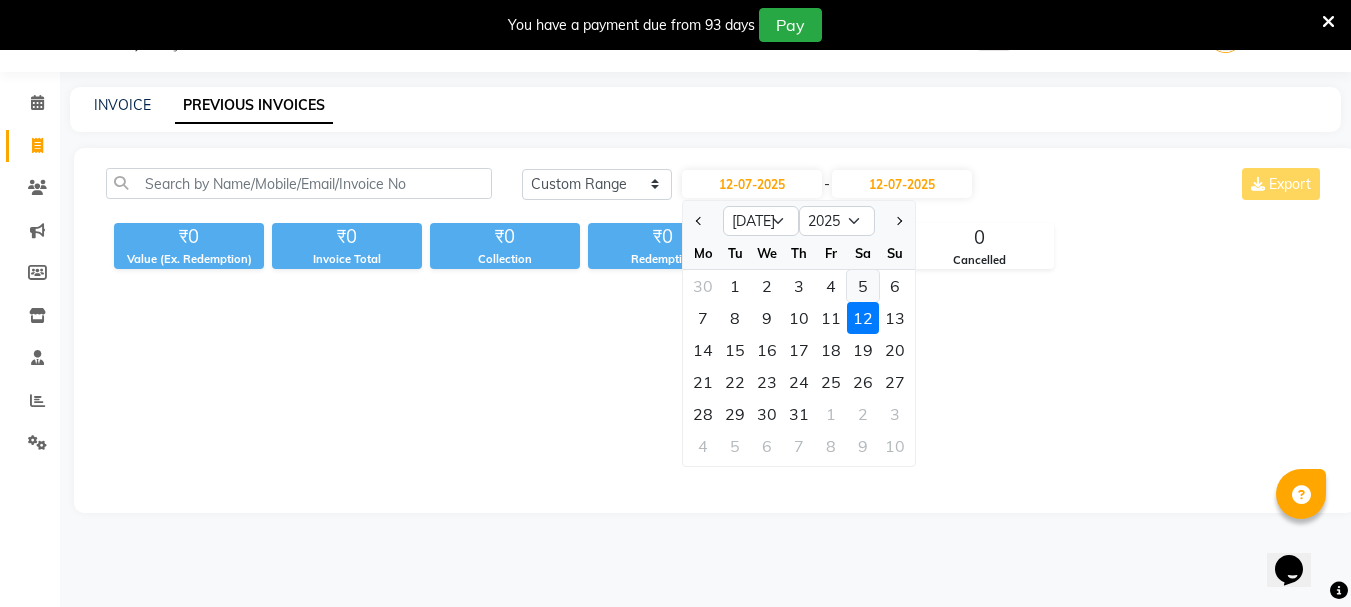 click on "5" 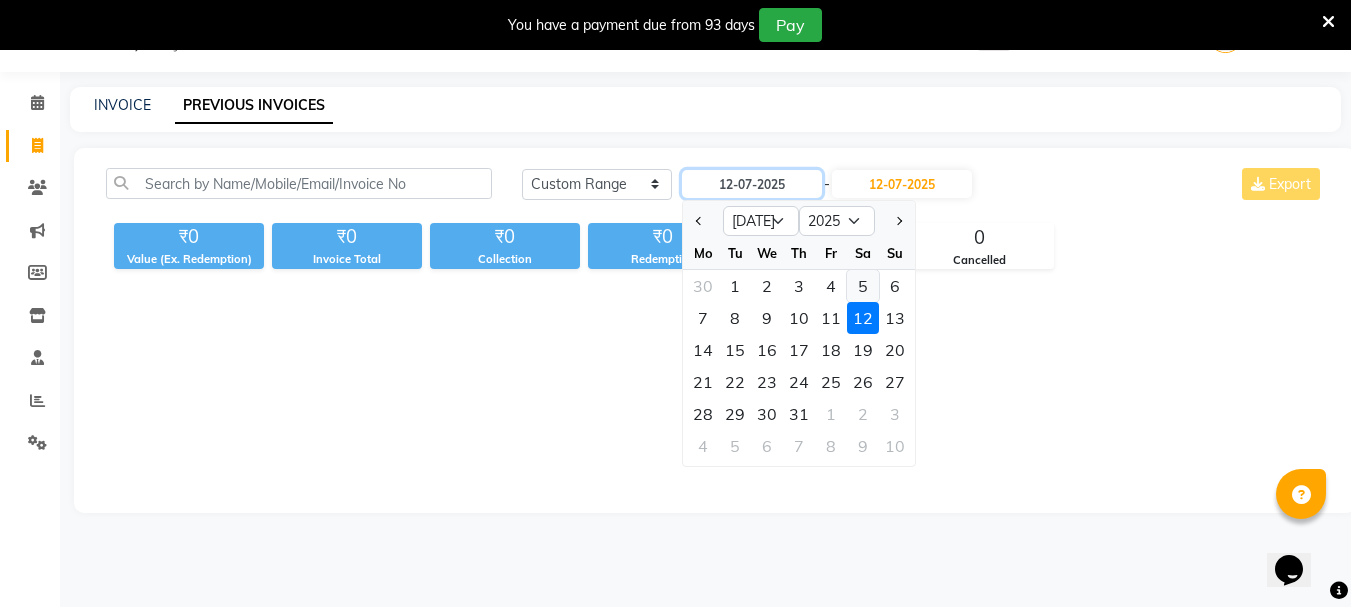 type on "05-07-2025" 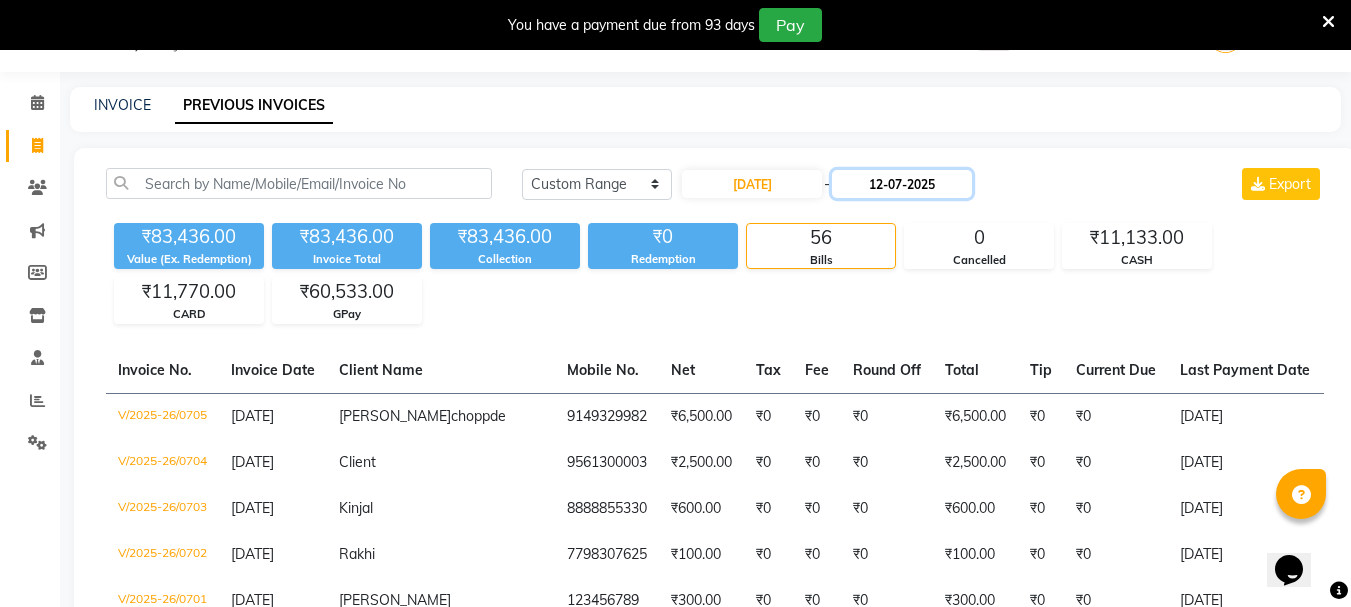 click on "12-07-2025" 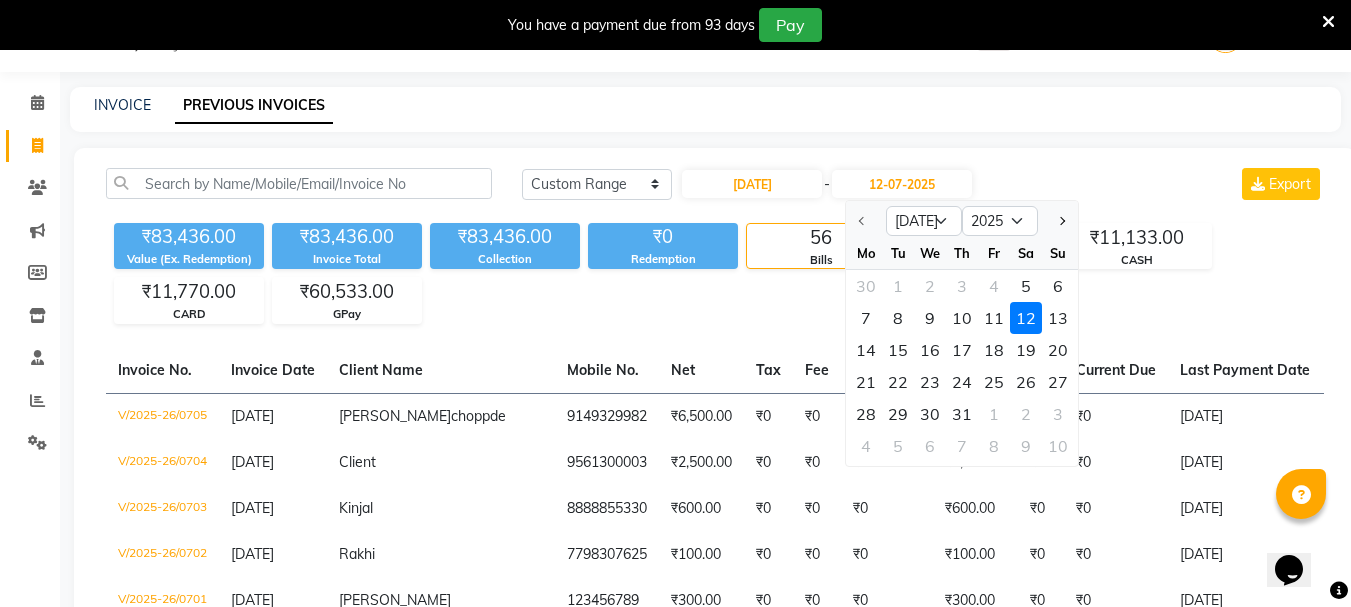 click on "5" 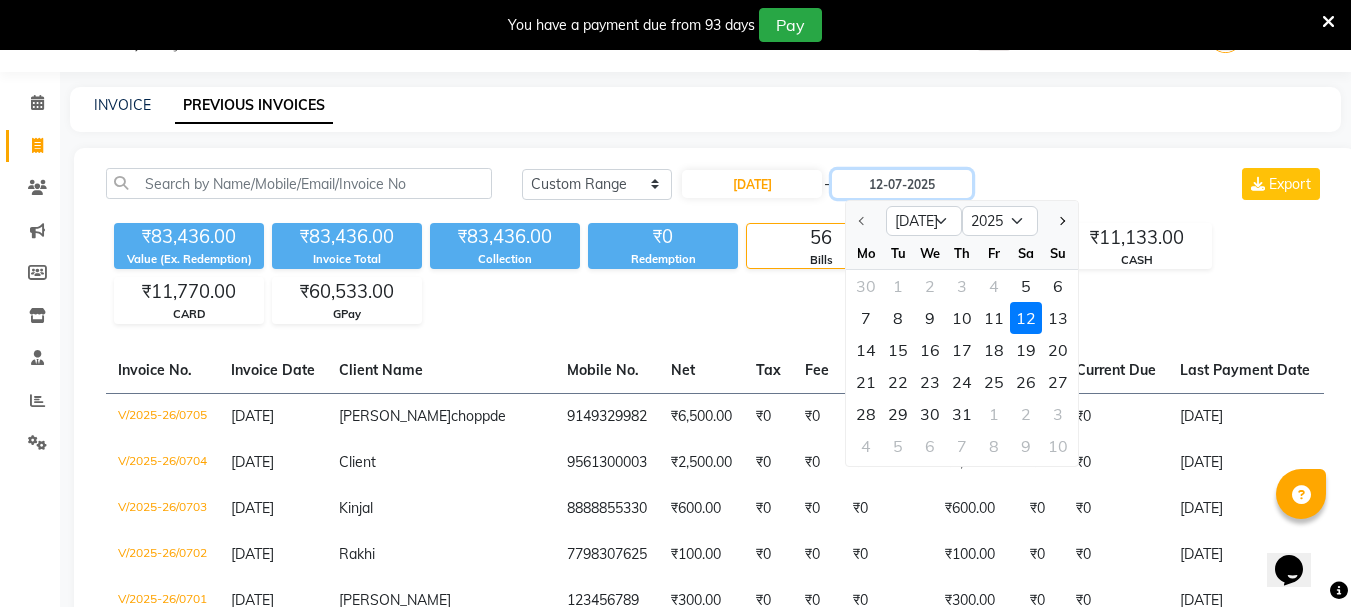type on "05-07-2025" 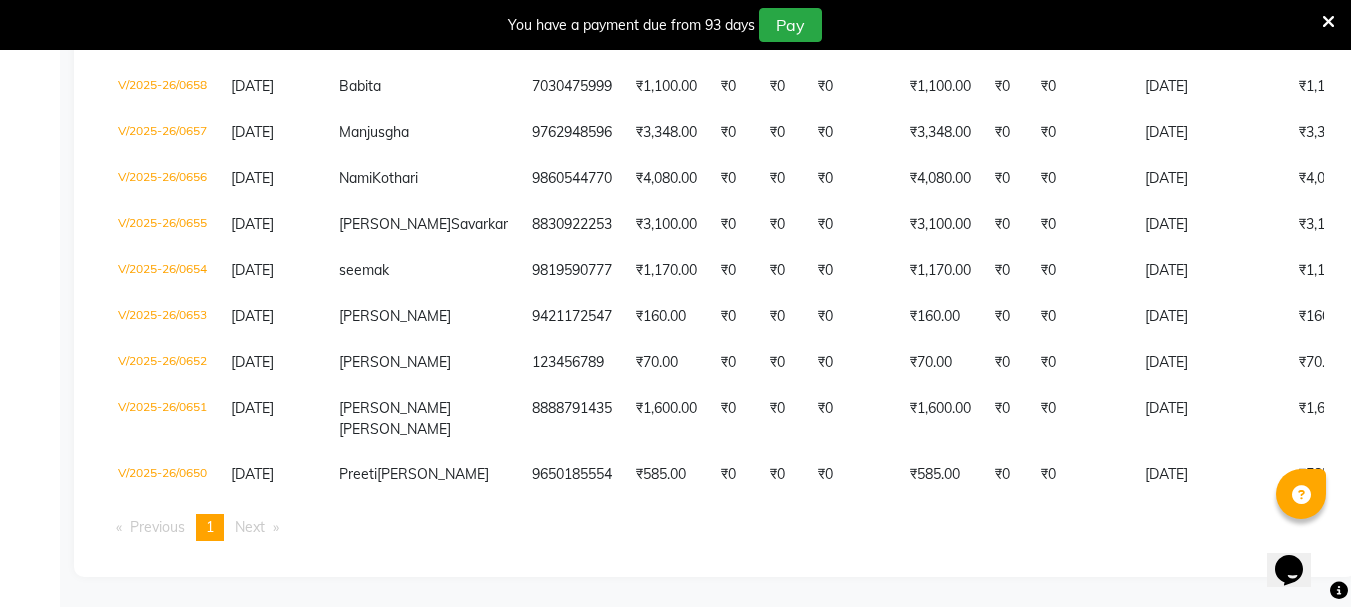 scroll, scrollTop: 613, scrollLeft: 0, axis: vertical 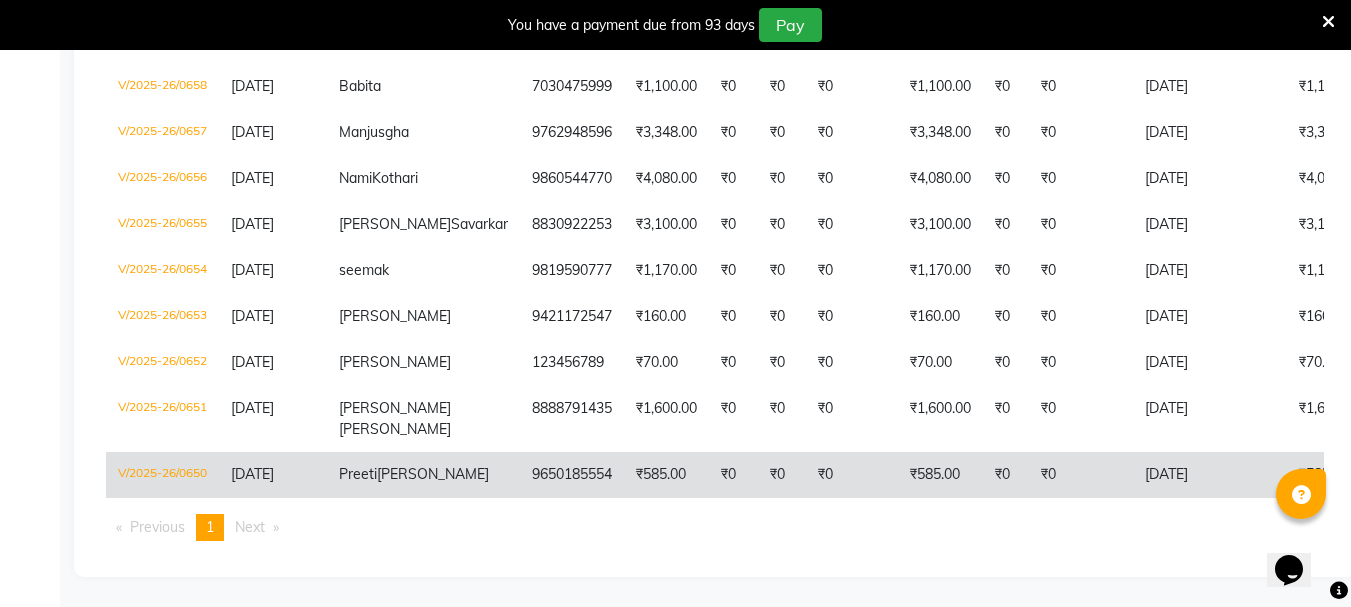click on "Sahni" 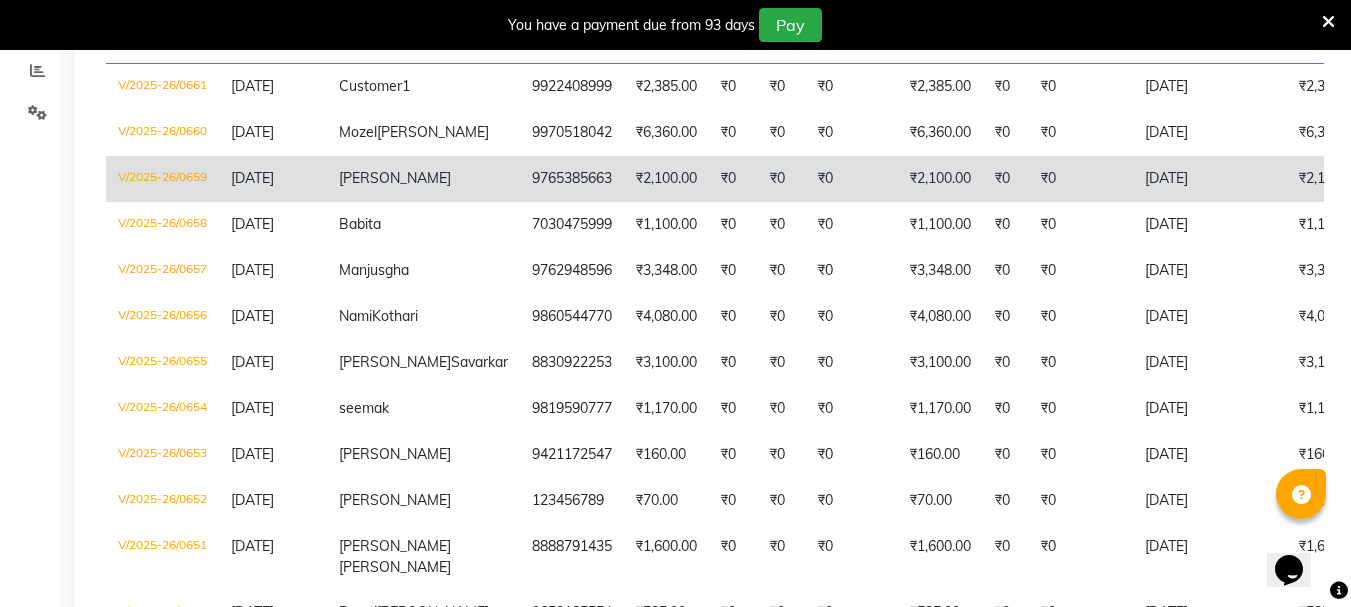 scroll, scrollTop: 376, scrollLeft: 0, axis: vertical 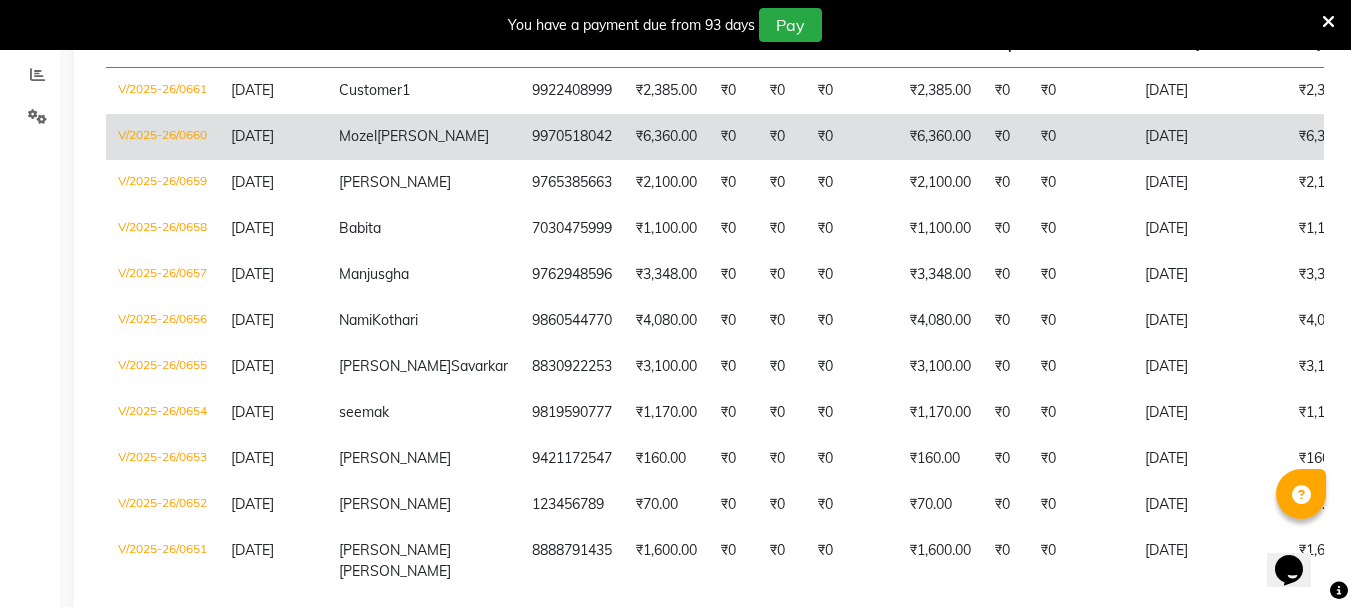 click on "Mozel  Solomon" 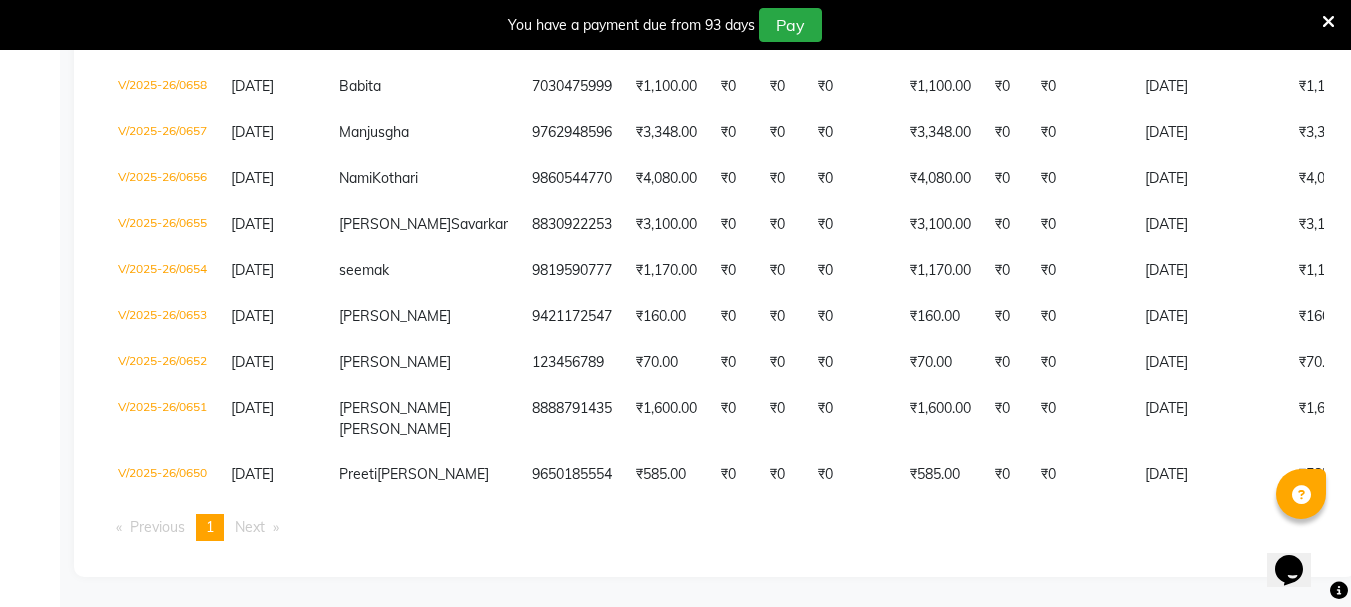 scroll, scrollTop: 613, scrollLeft: 0, axis: vertical 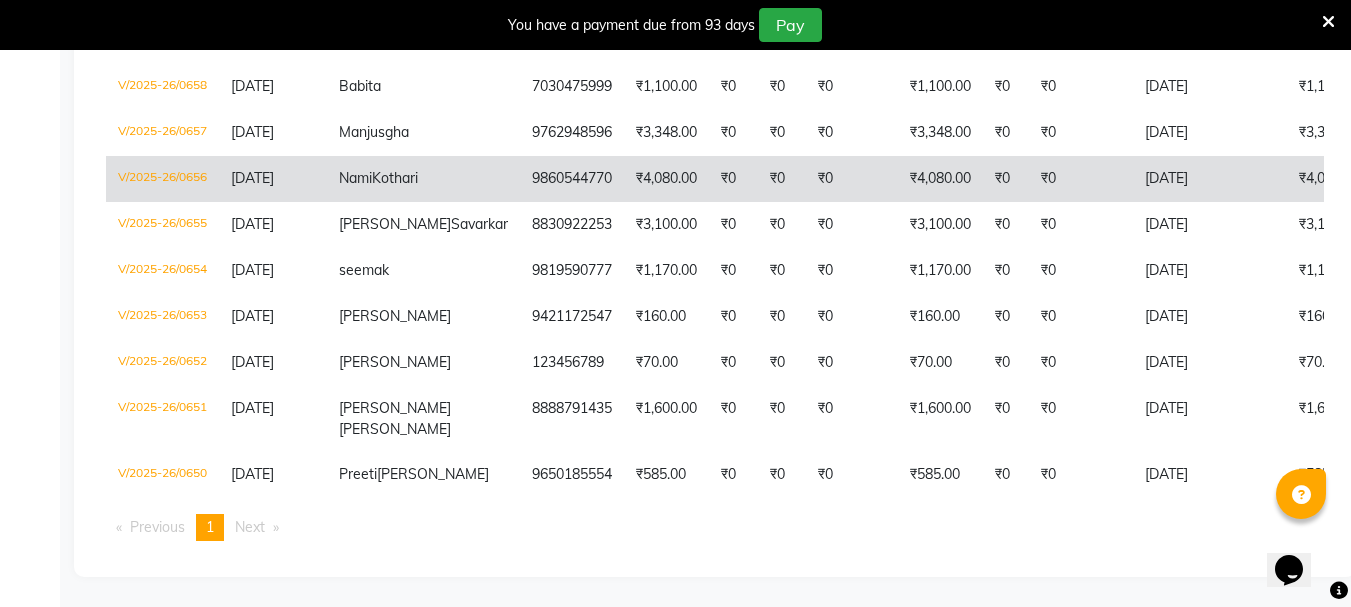 click on "Kothari" 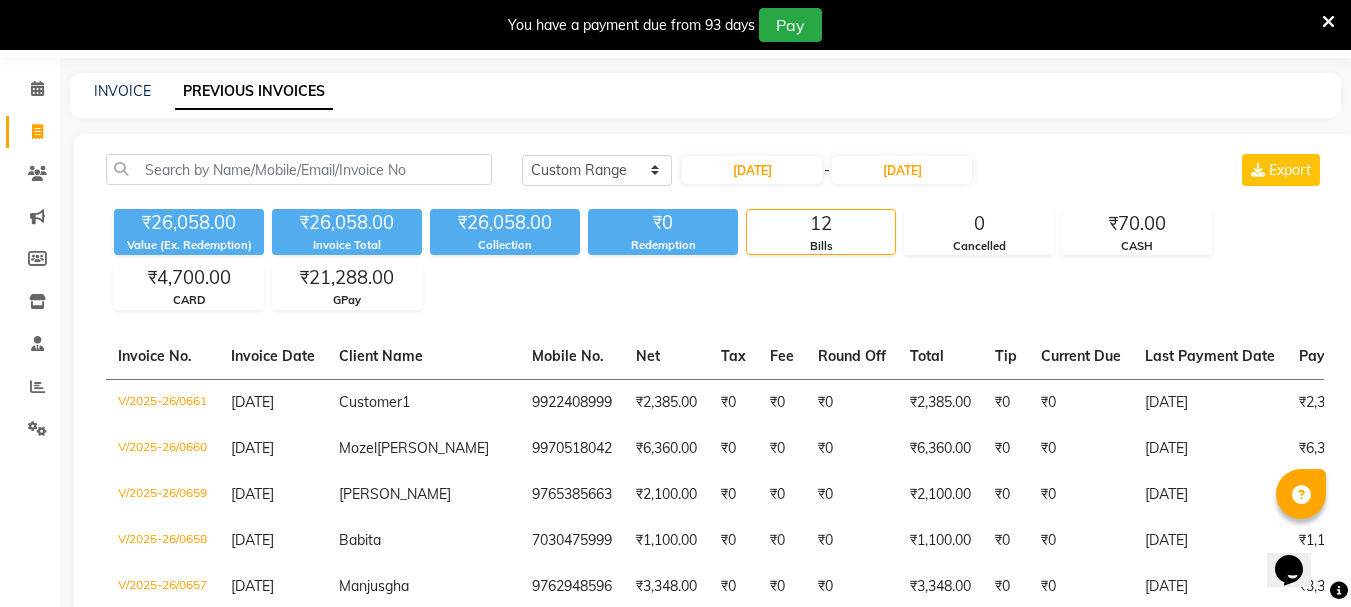 scroll, scrollTop: 0, scrollLeft: 0, axis: both 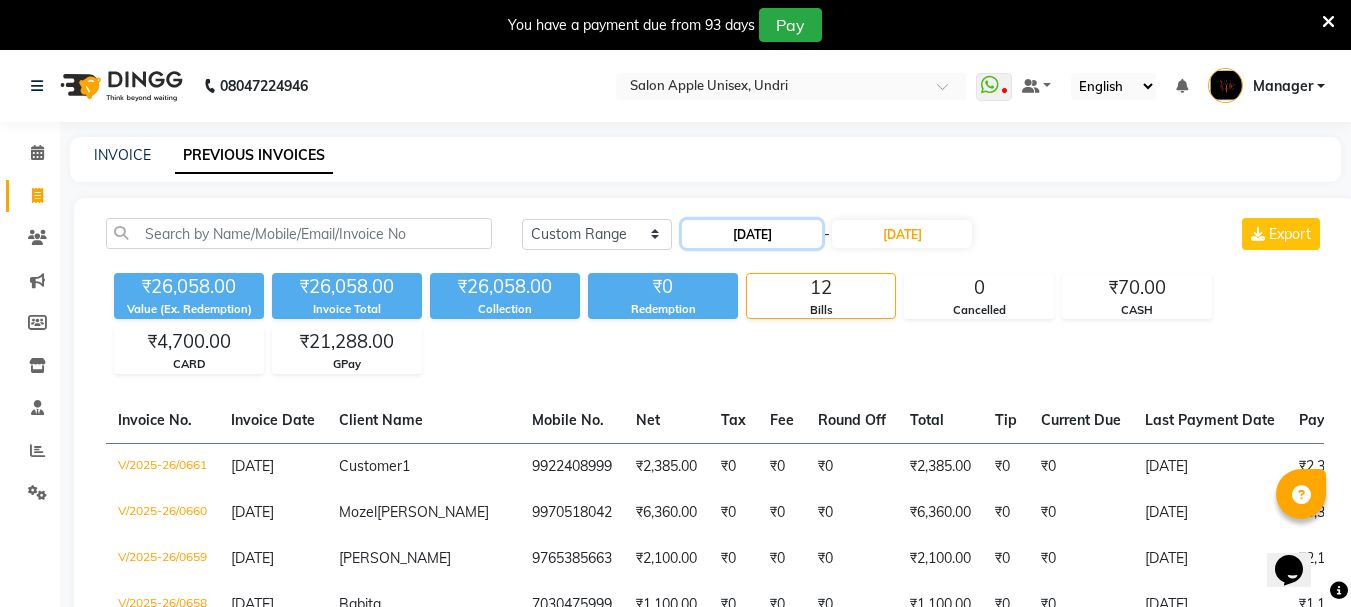 click on "05-07-2025" 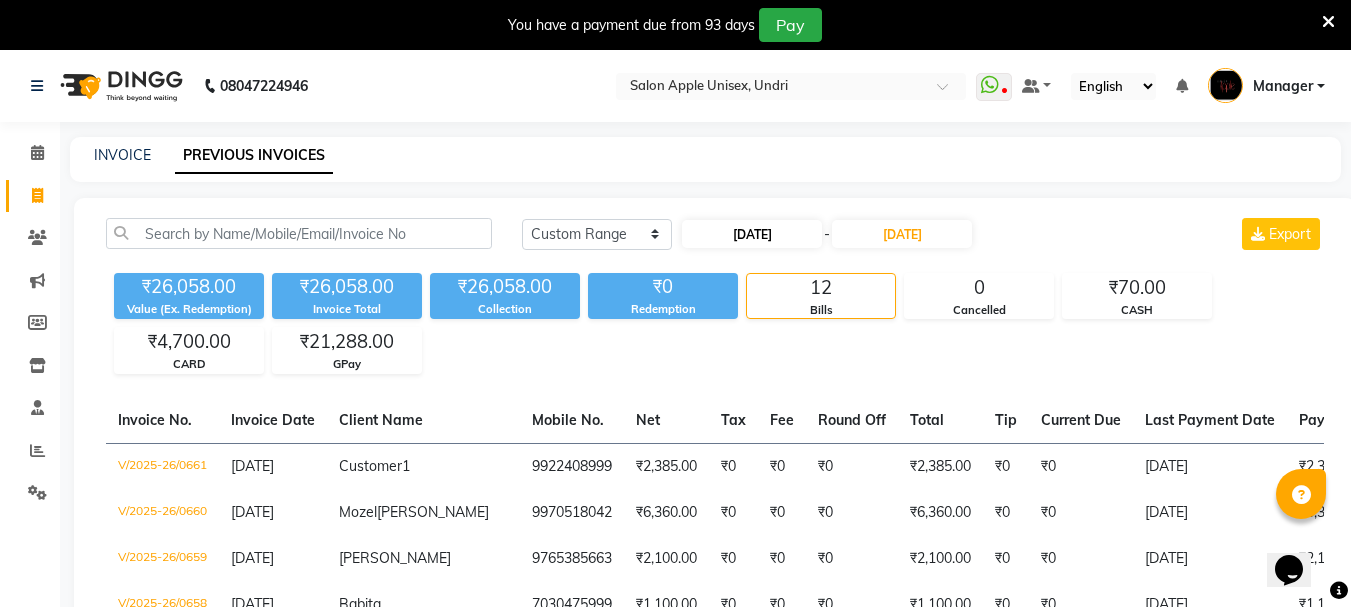 select on "7" 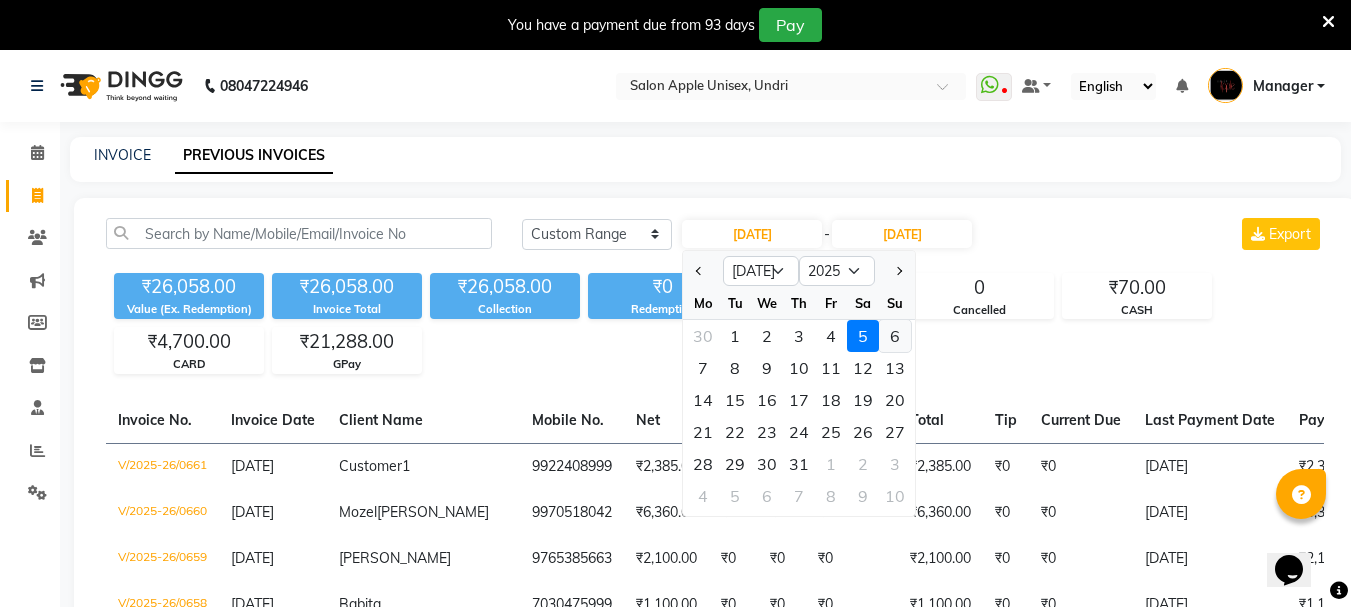 click on "6" 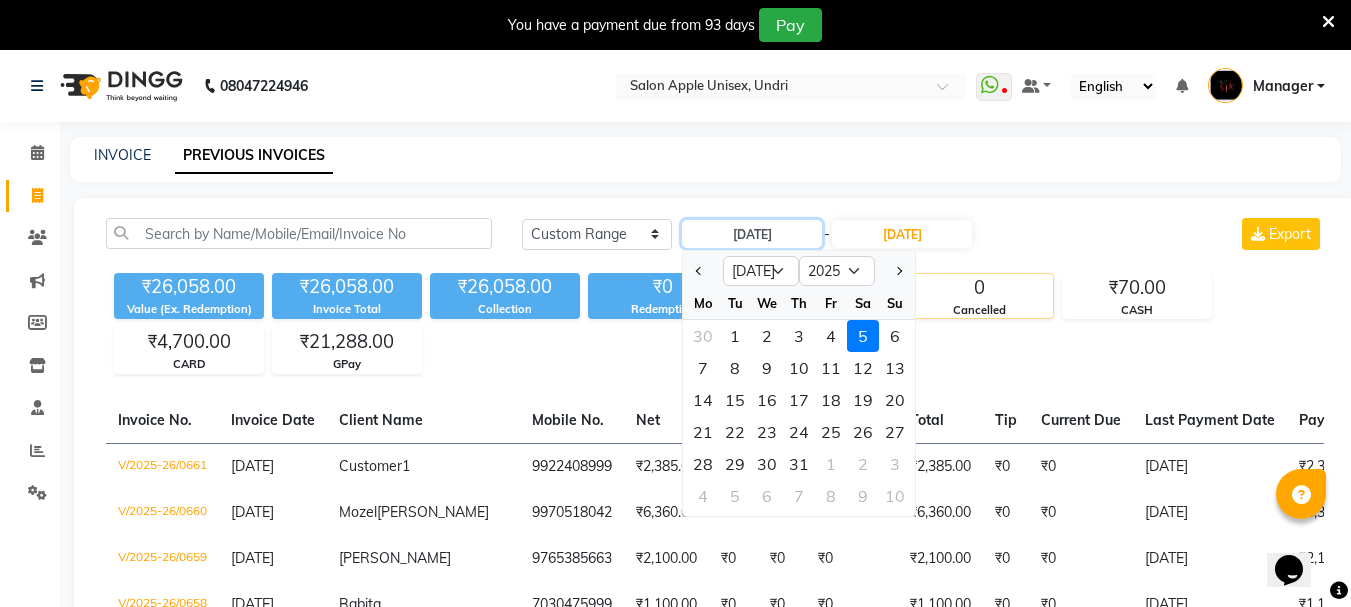 type on "[DATE]" 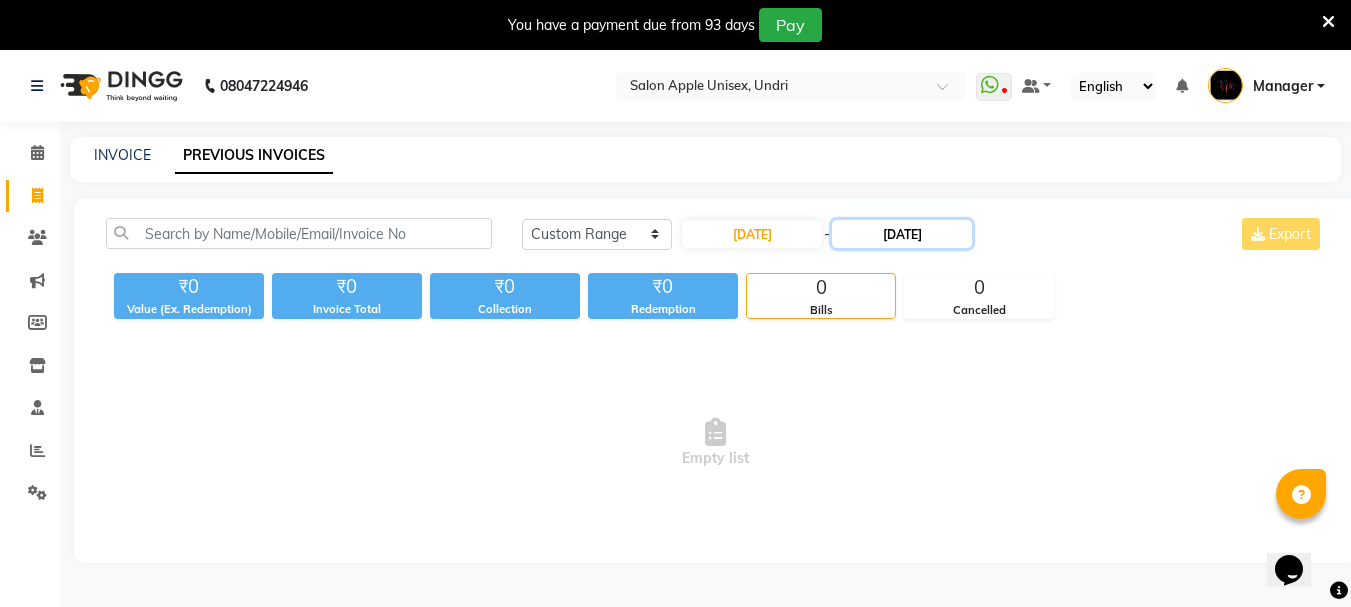 click on "05-07-2025" 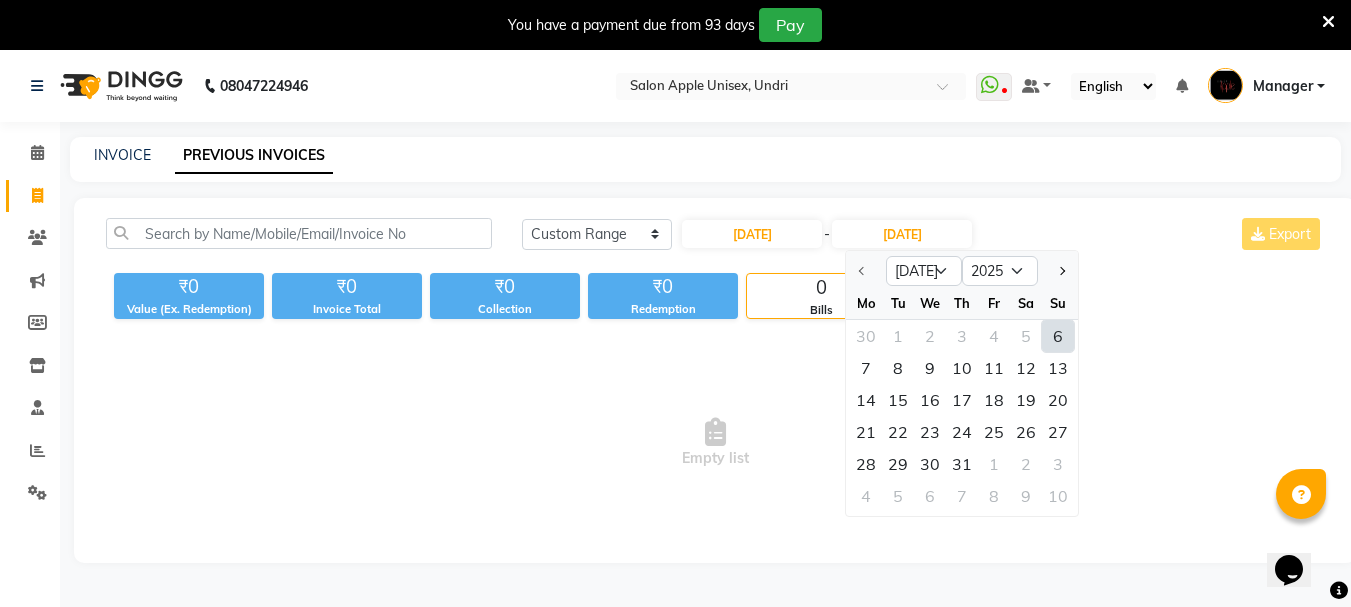 drag, startPoint x: 1053, startPoint y: 340, endPoint x: 1022, endPoint y: 341, distance: 31.016125 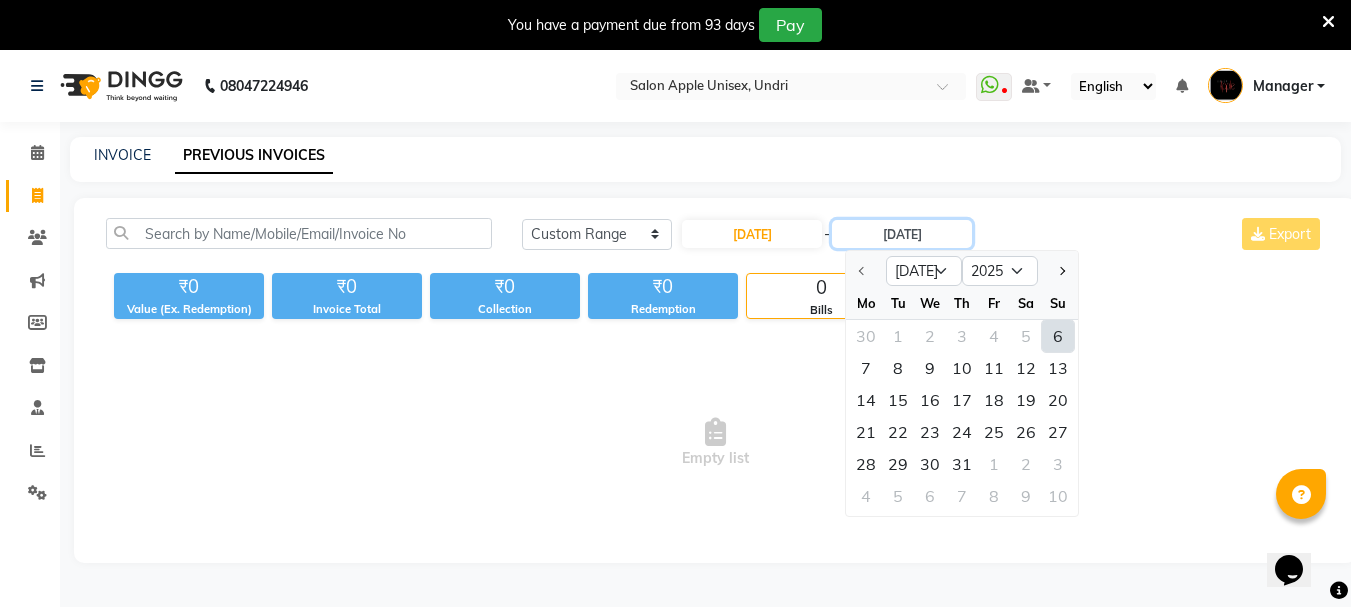type on "[DATE]" 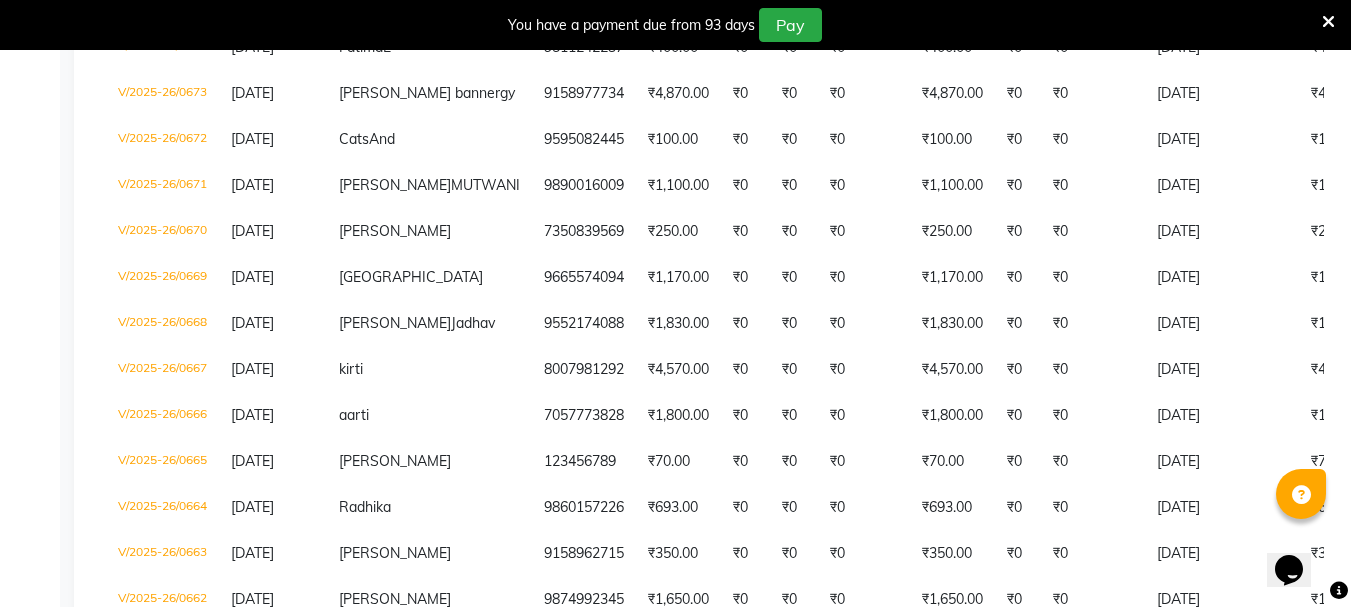scroll, scrollTop: 751, scrollLeft: 0, axis: vertical 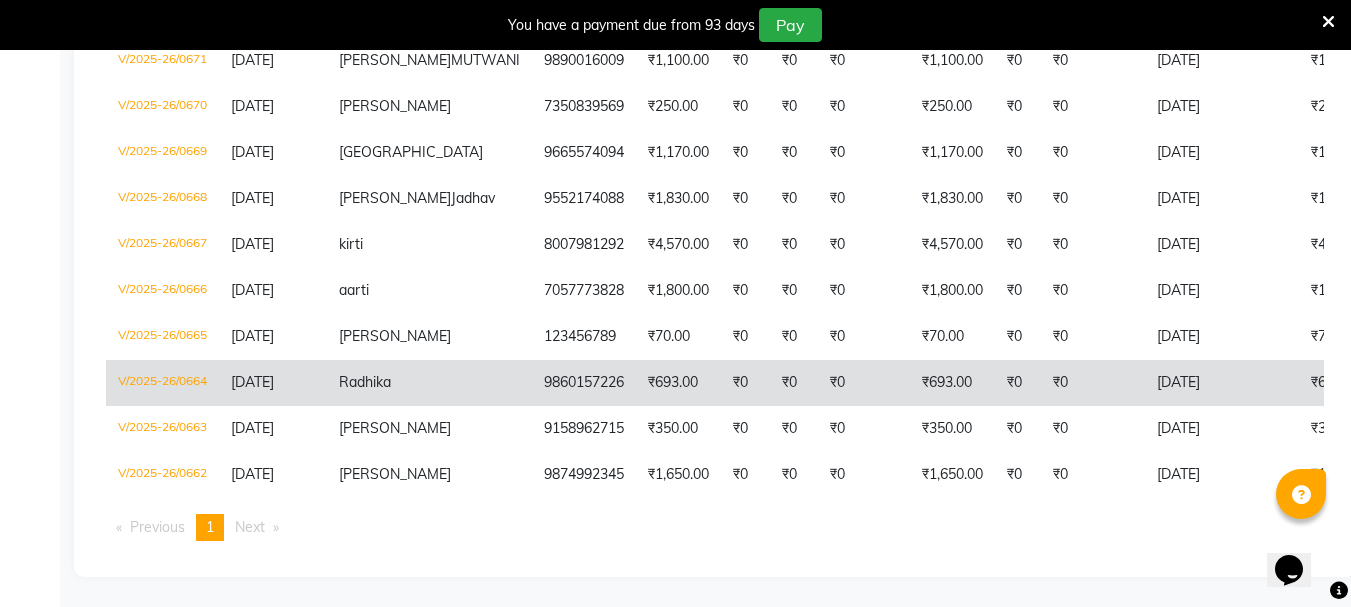 click on "Radhika" 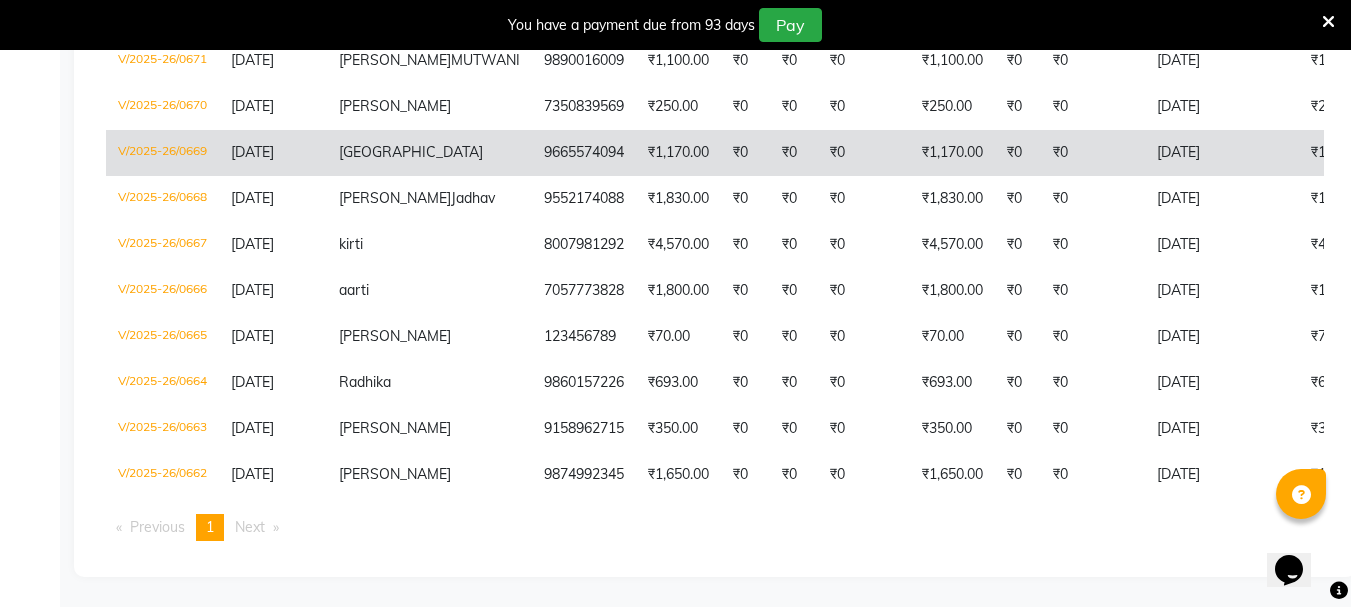 click on "[GEOGRAPHIC_DATA]" 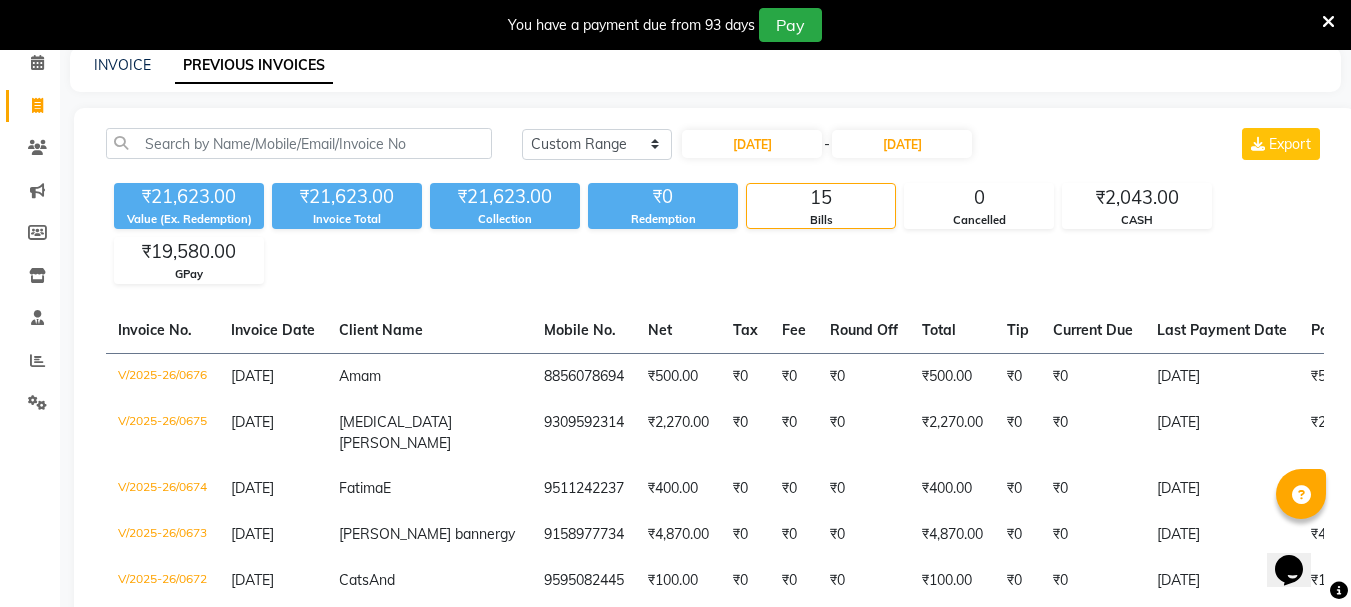 scroll, scrollTop: 0, scrollLeft: 0, axis: both 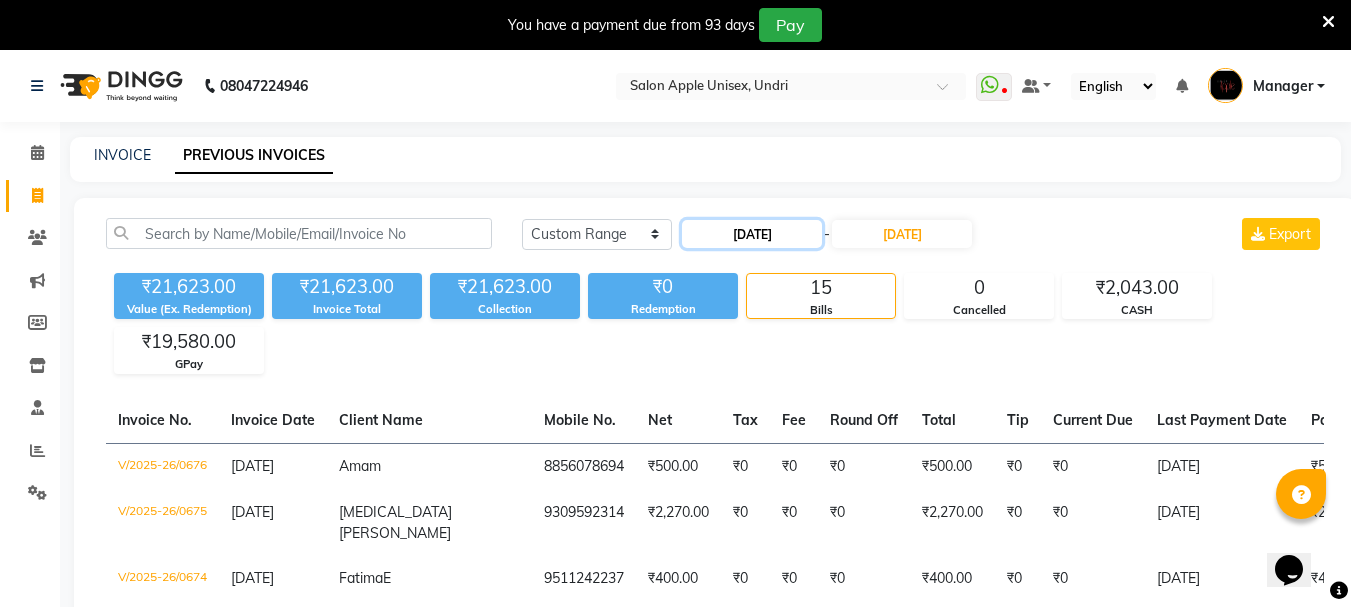 click on "[DATE]" 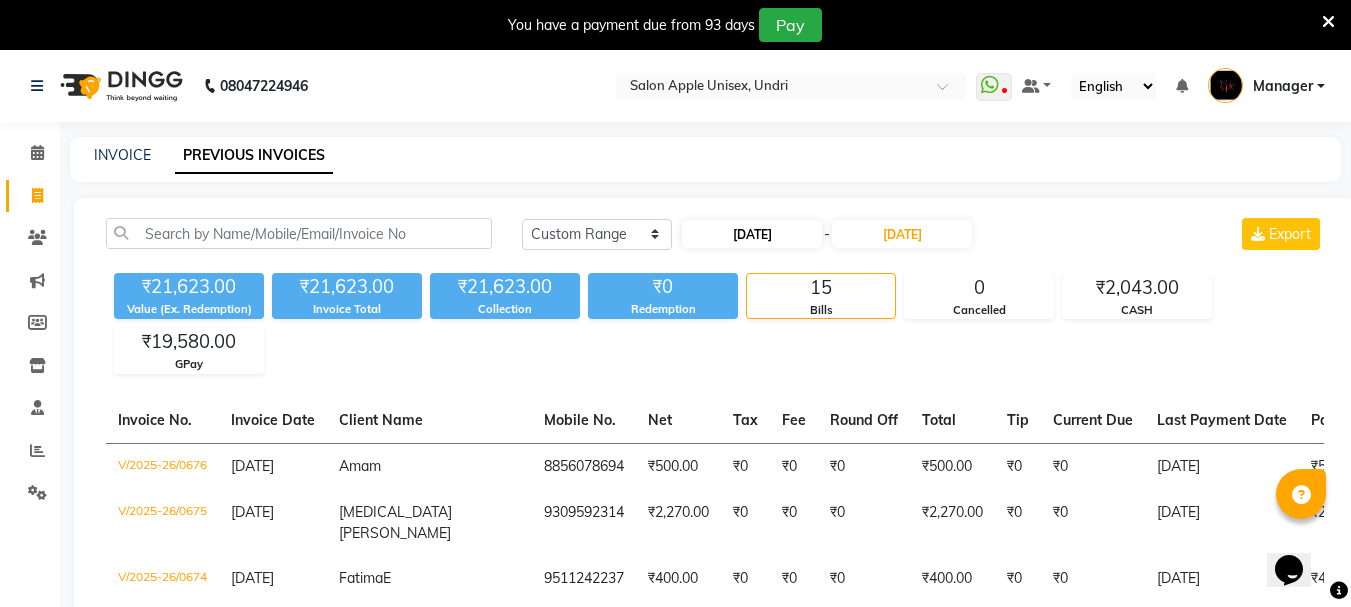 select on "7" 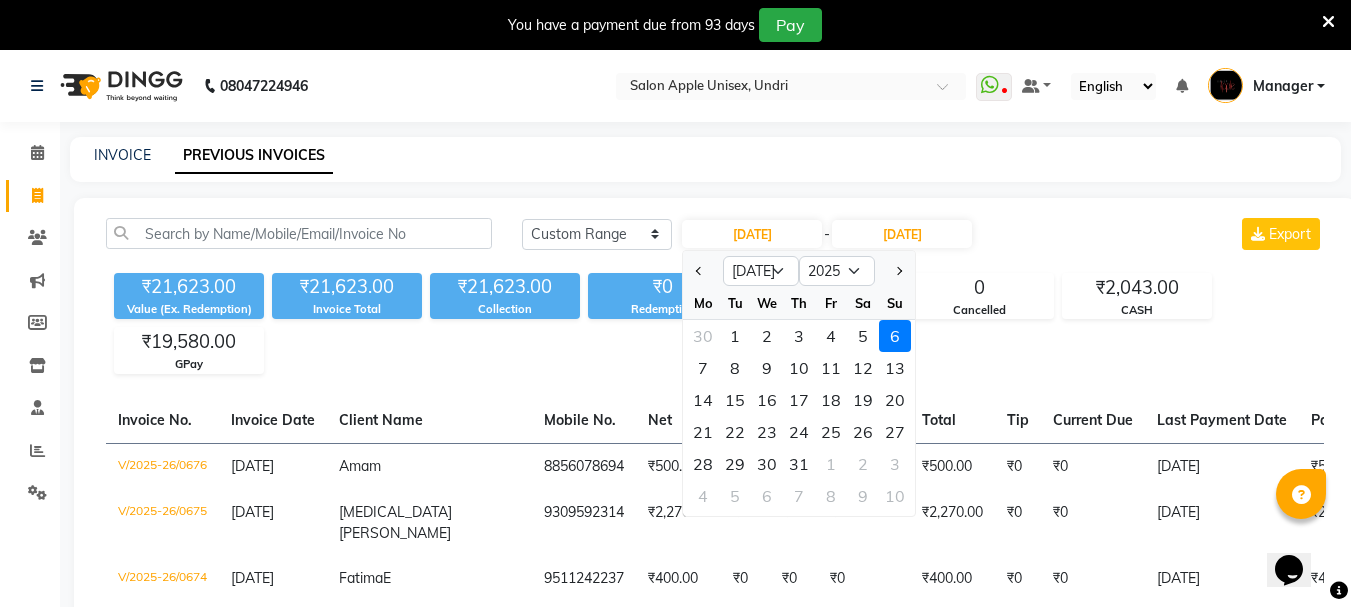 drag, startPoint x: 712, startPoint y: 368, endPoint x: 724, endPoint y: 362, distance: 13.416408 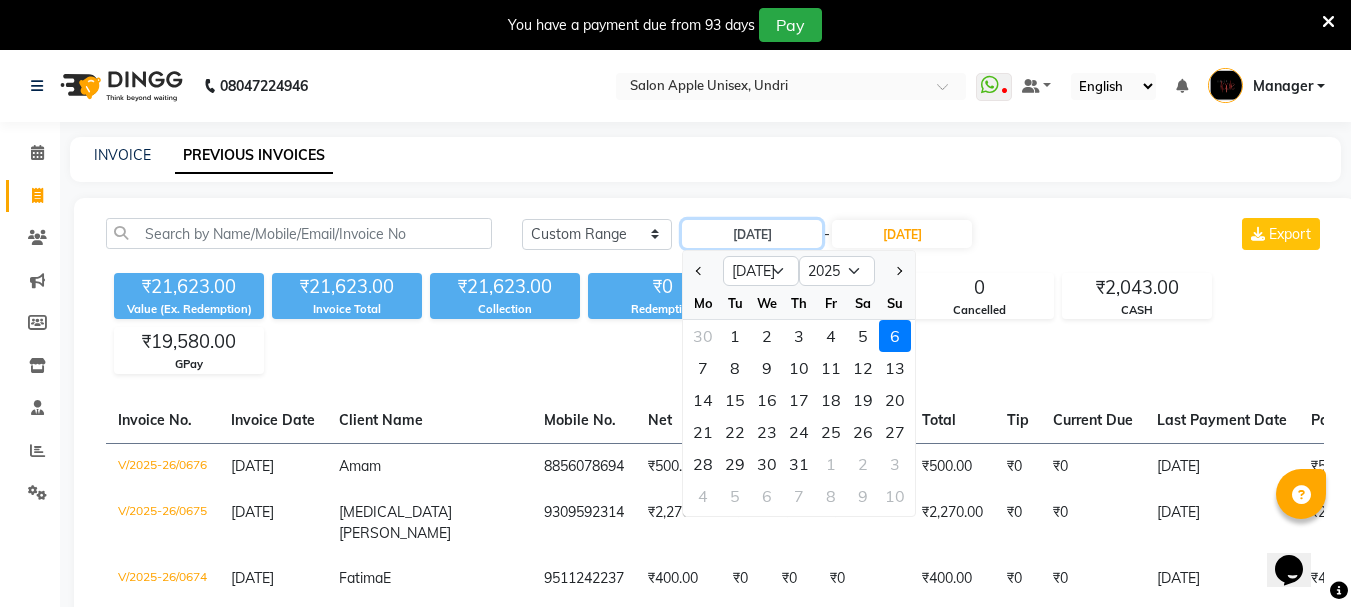 type on "[DATE]" 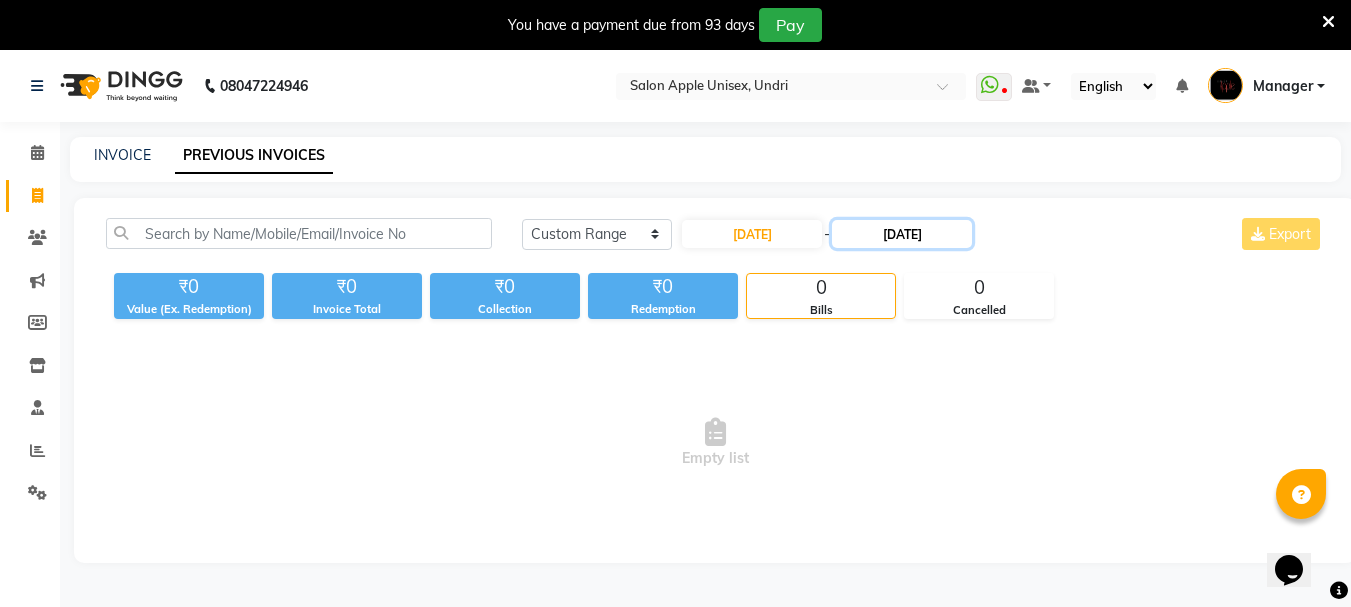 drag, startPoint x: 932, startPoint y: 227, endPoint x: 930, endPoint y: 237, distance: 10.198039 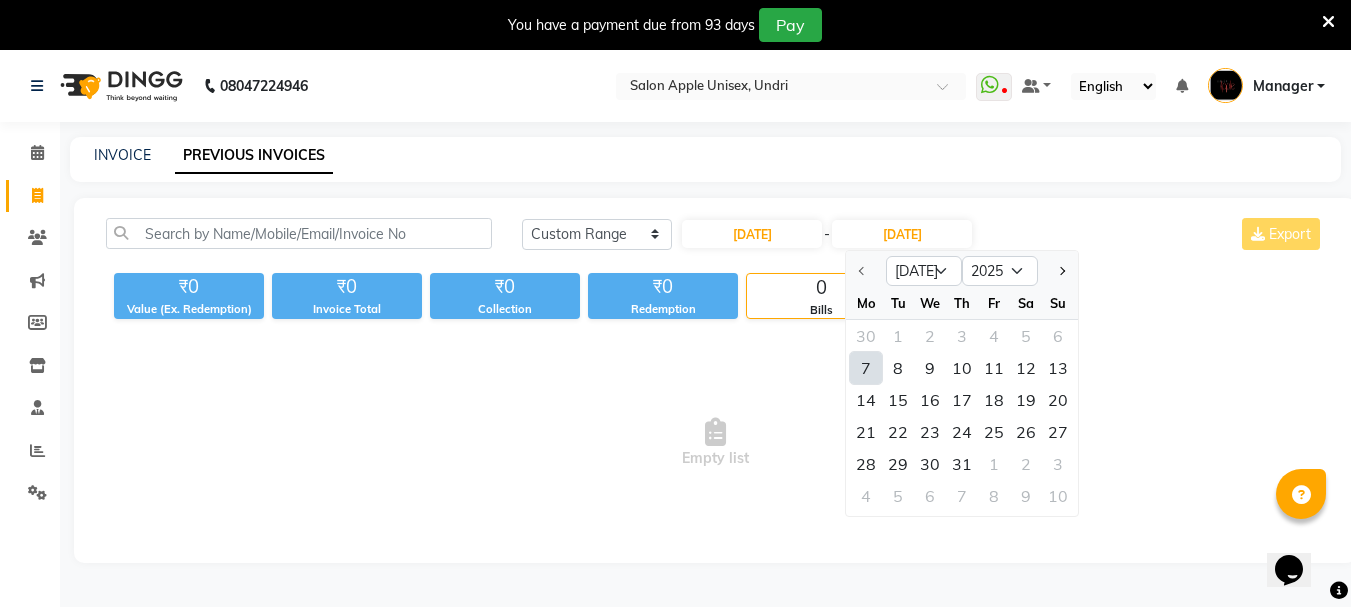click on "7" 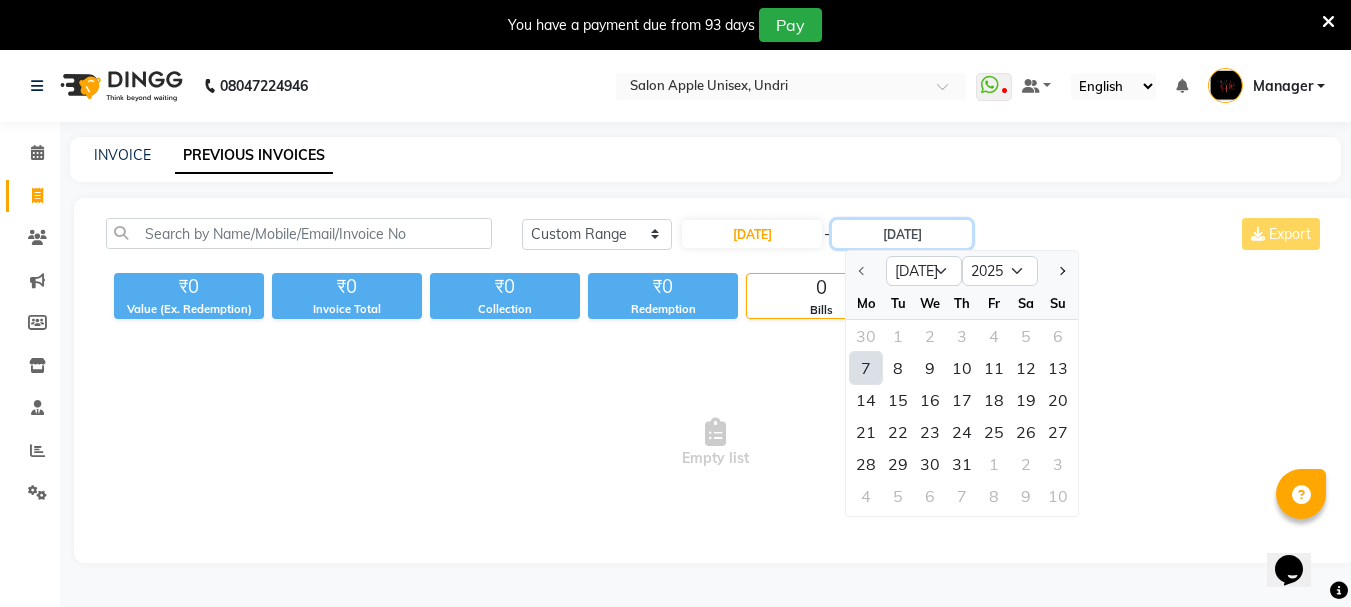 type on "[DATE]" 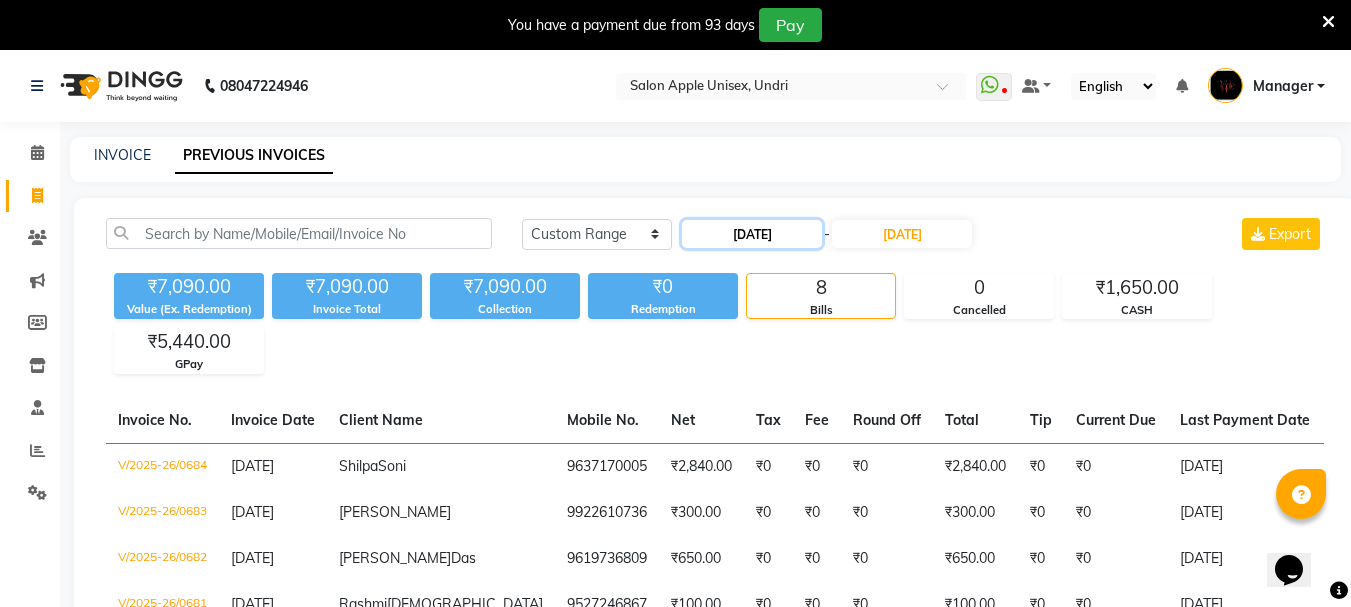 click on "[DATE]" 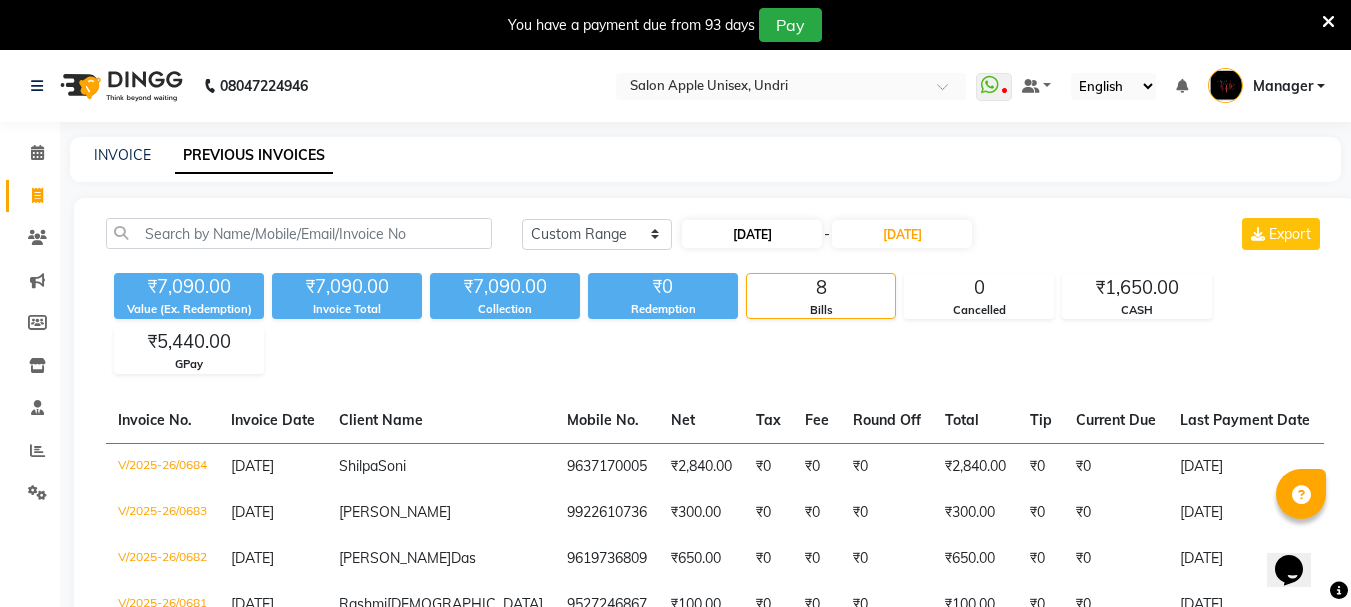 select on "7" 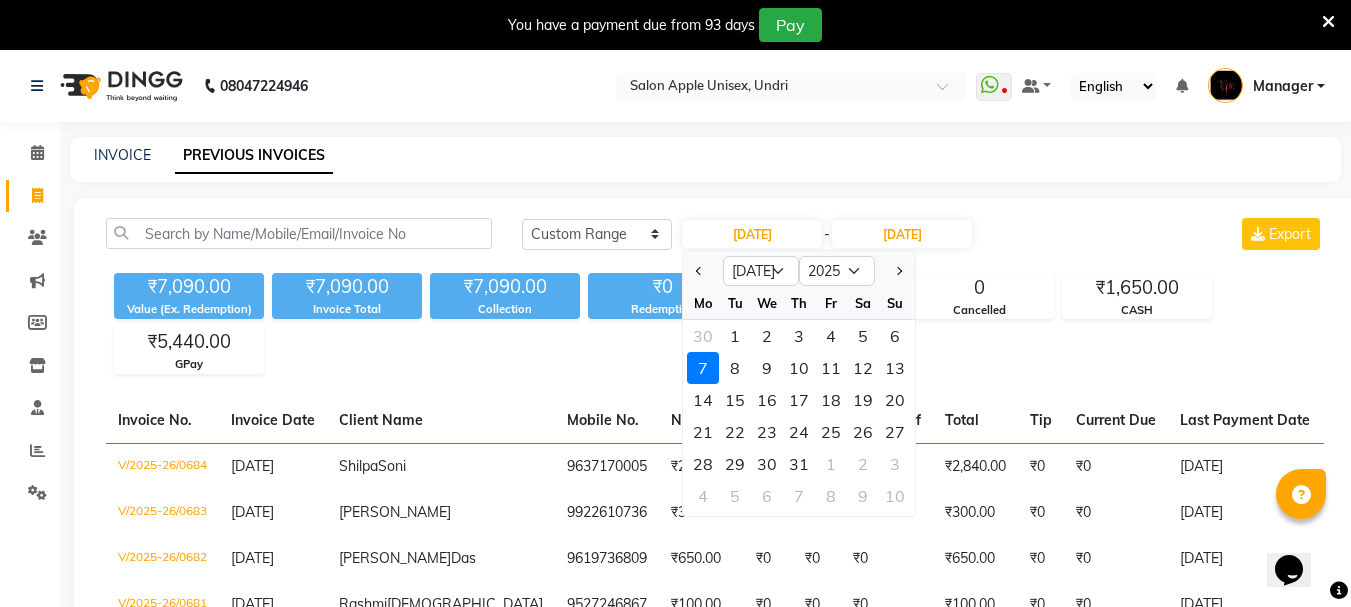 click on "9" 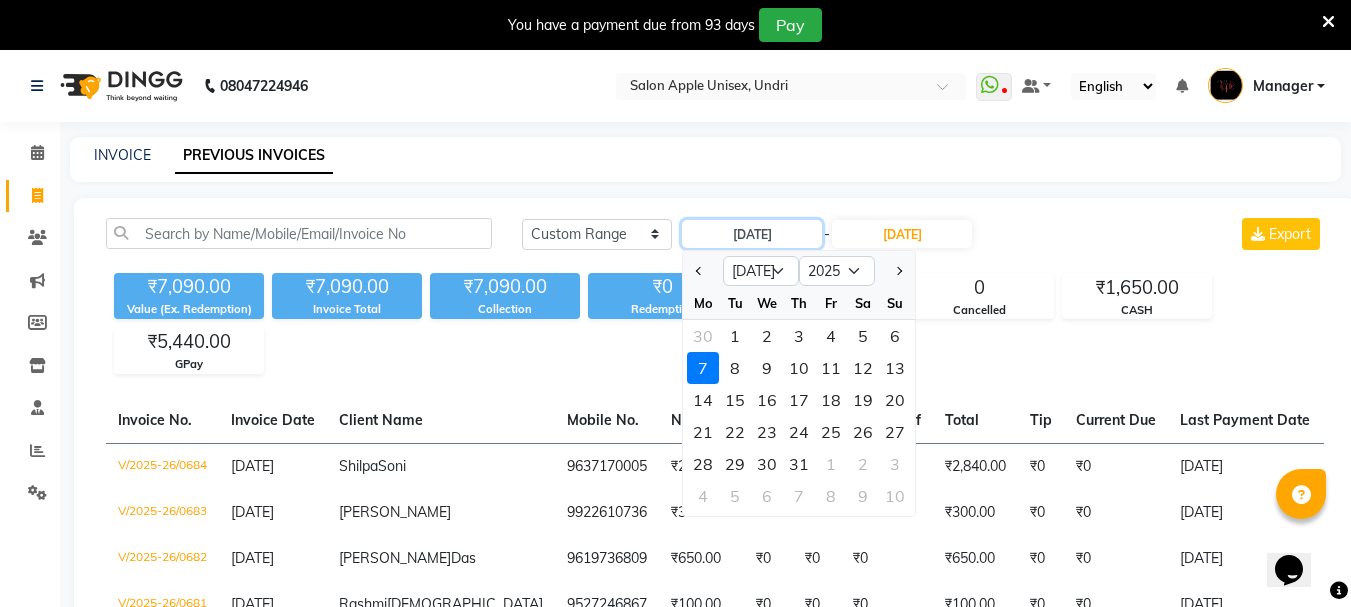 type on "[DATE]" 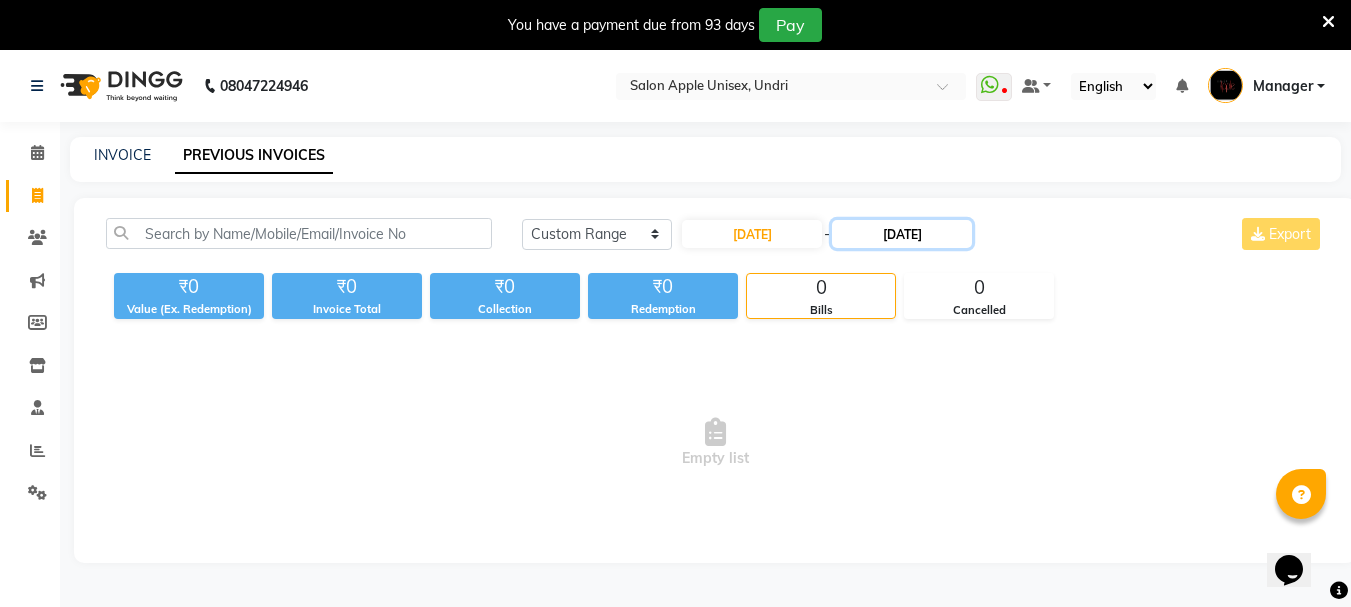 click on "[DATE]" 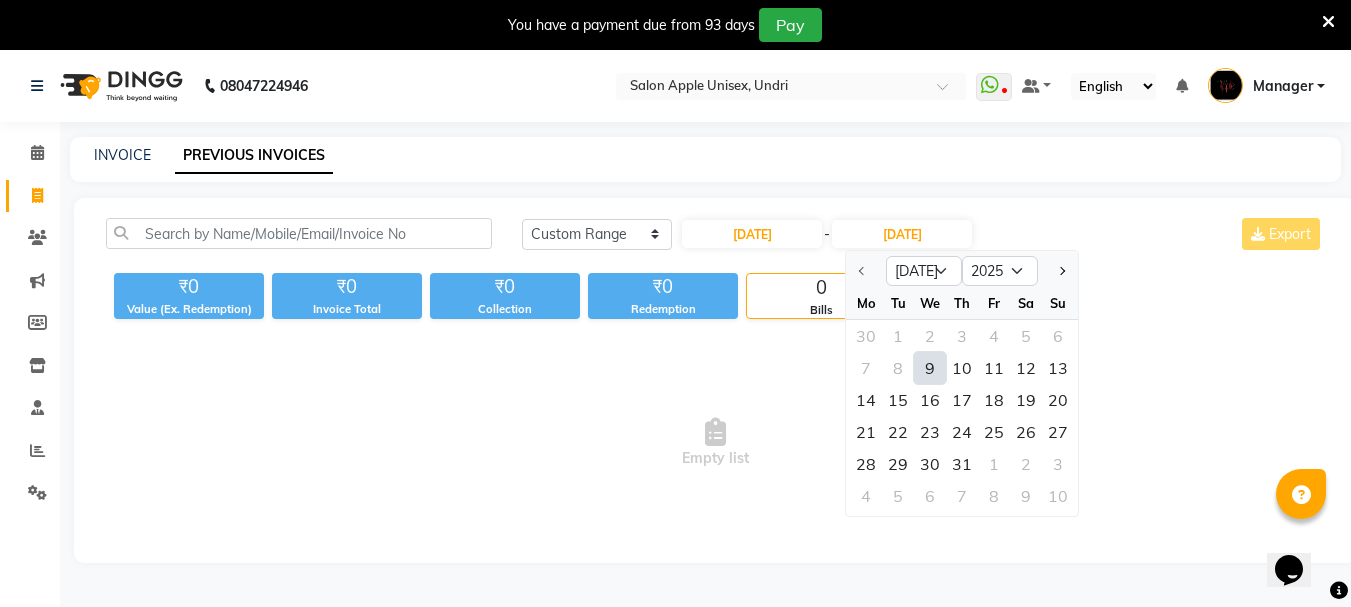 click on "9" 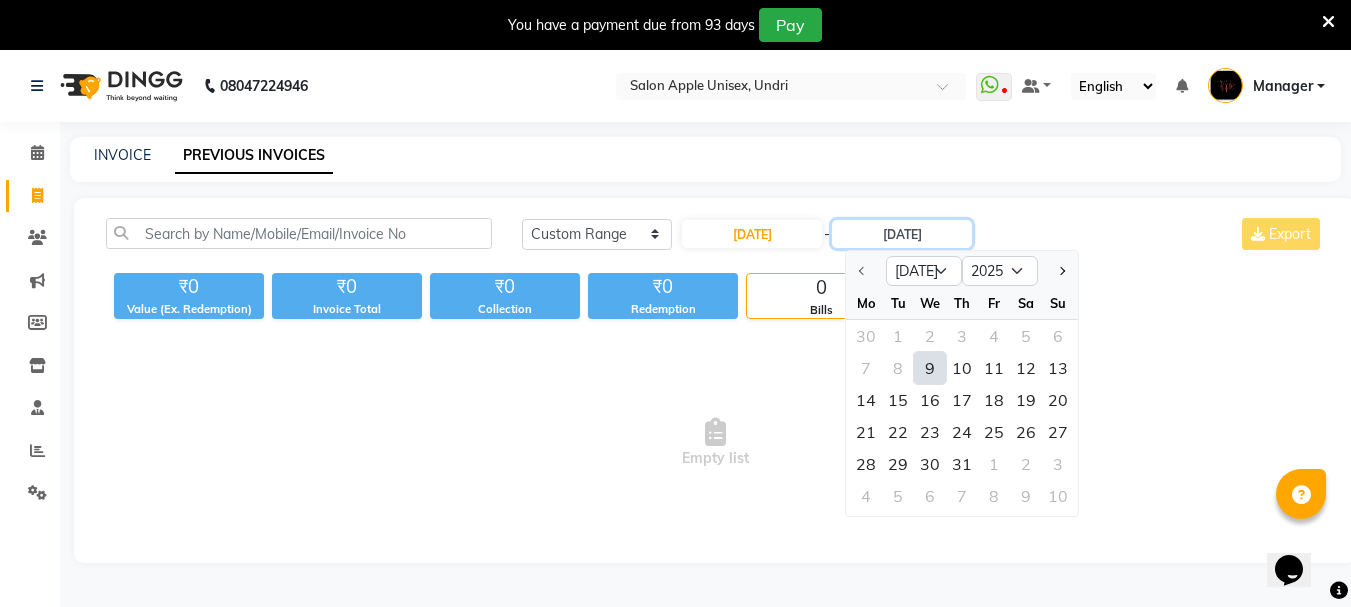 type on "[DATE]" 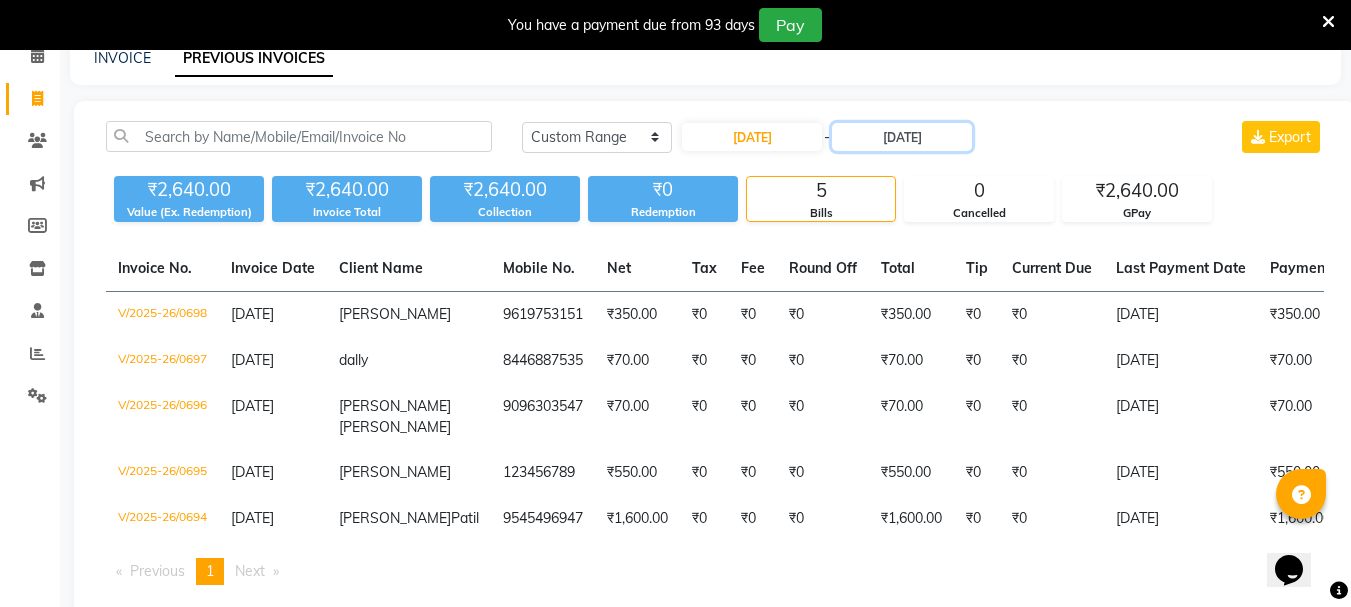scroll, scrollTop: 156, scrollLeft: 0, axis: vertical 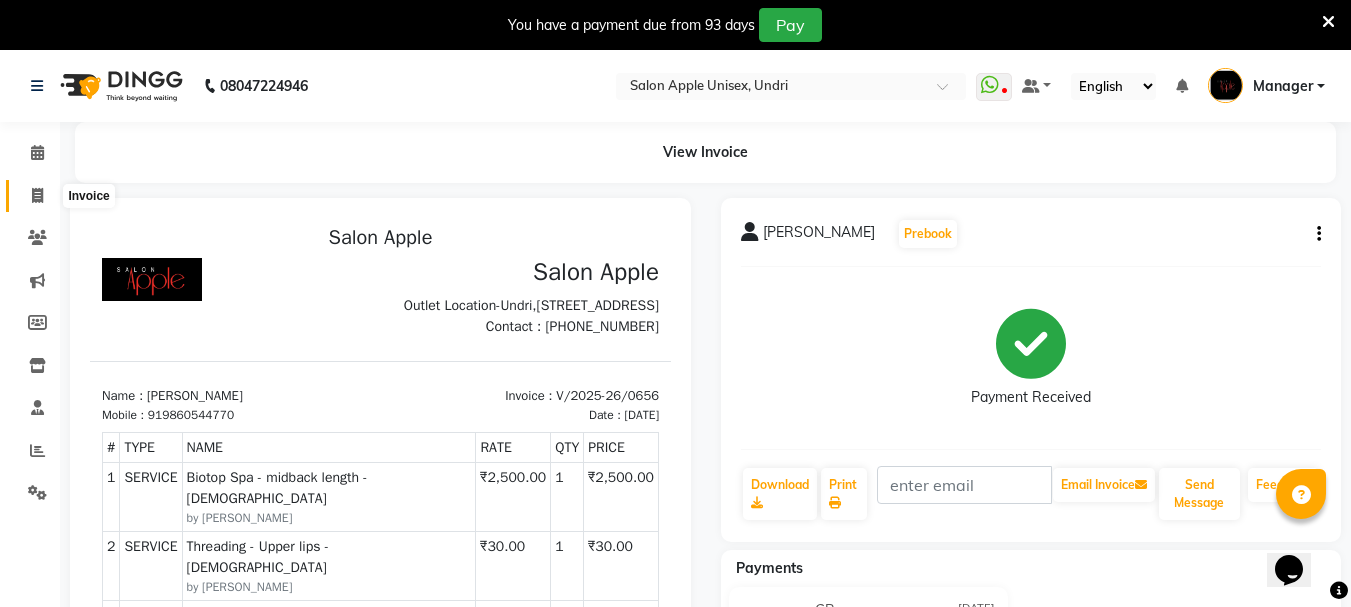 click 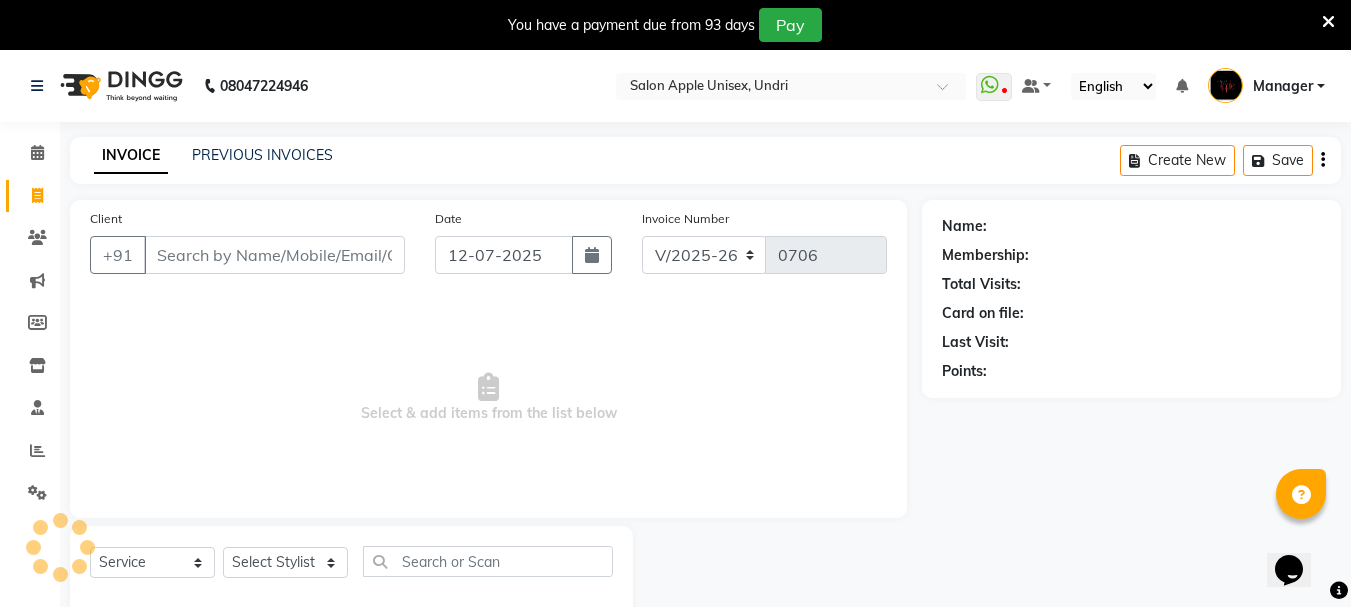 scroll, scrollTop: 50, scrollLeft: 0, axis: vertical 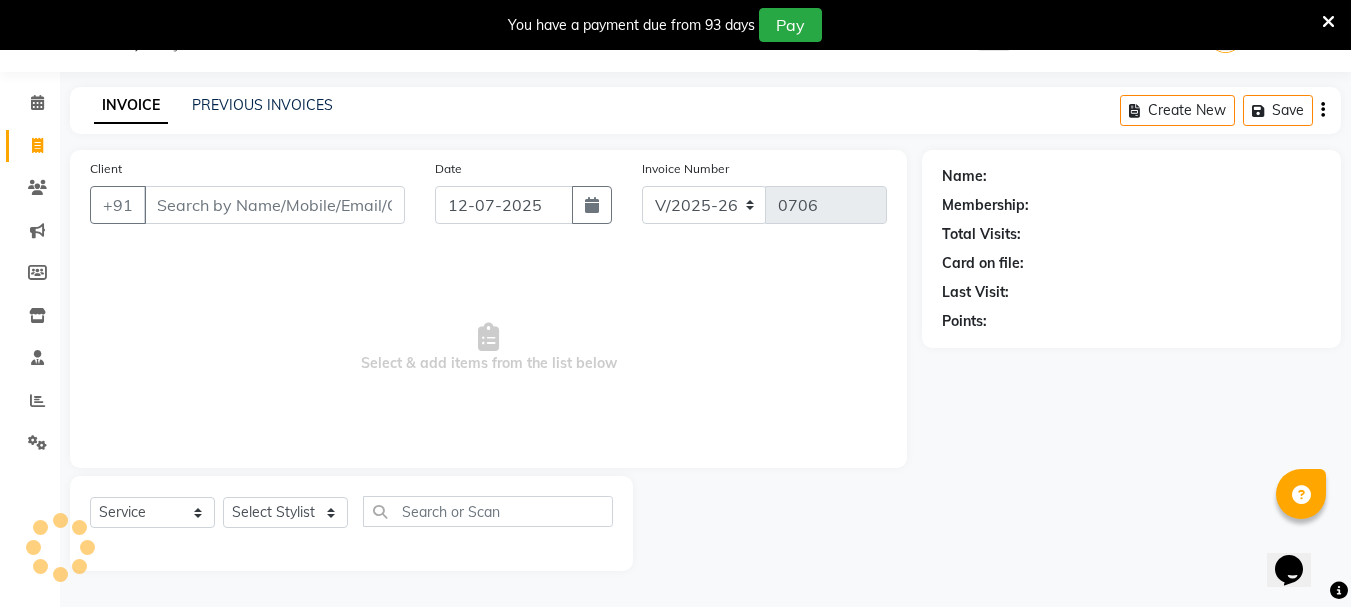 click on "Client" at bounding box center [274, 205] 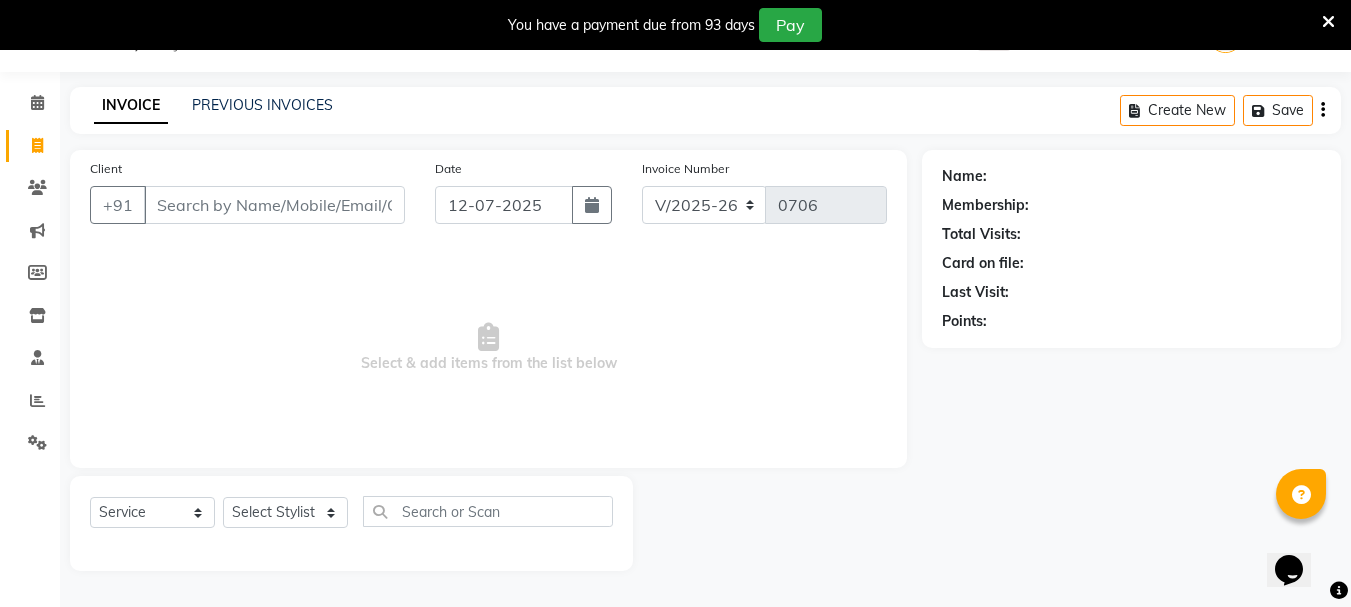 click on "Client" at bounding box center [274, 205] 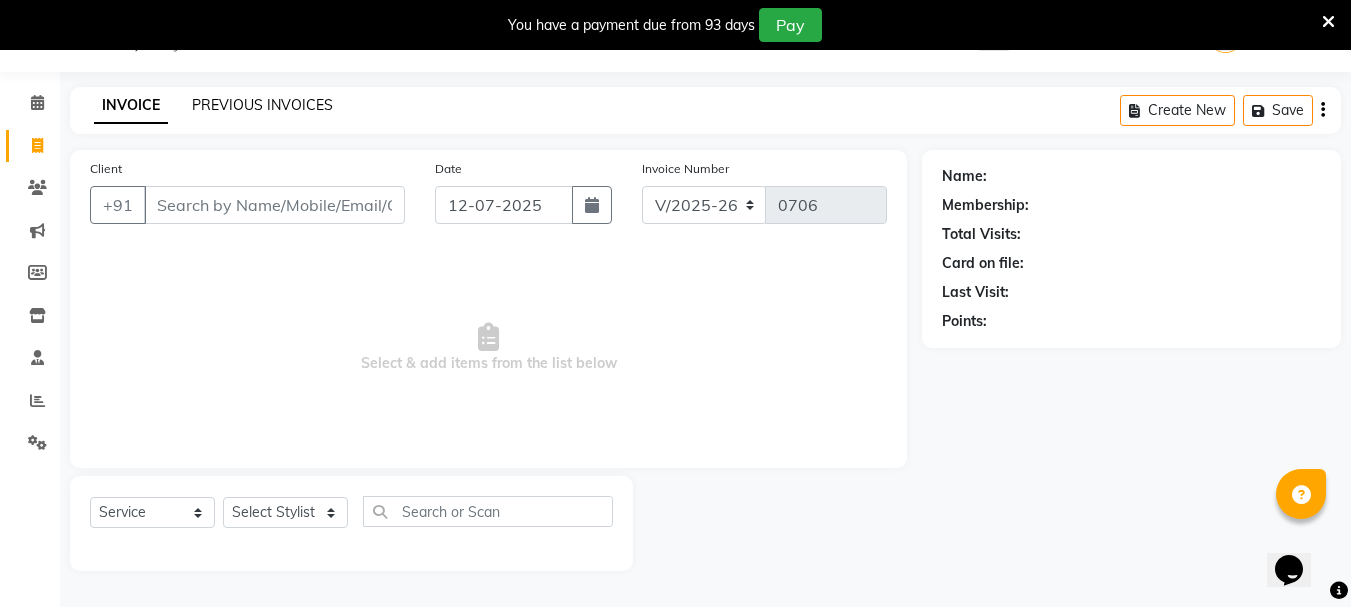 click on "PREVIOUS INVOICES" 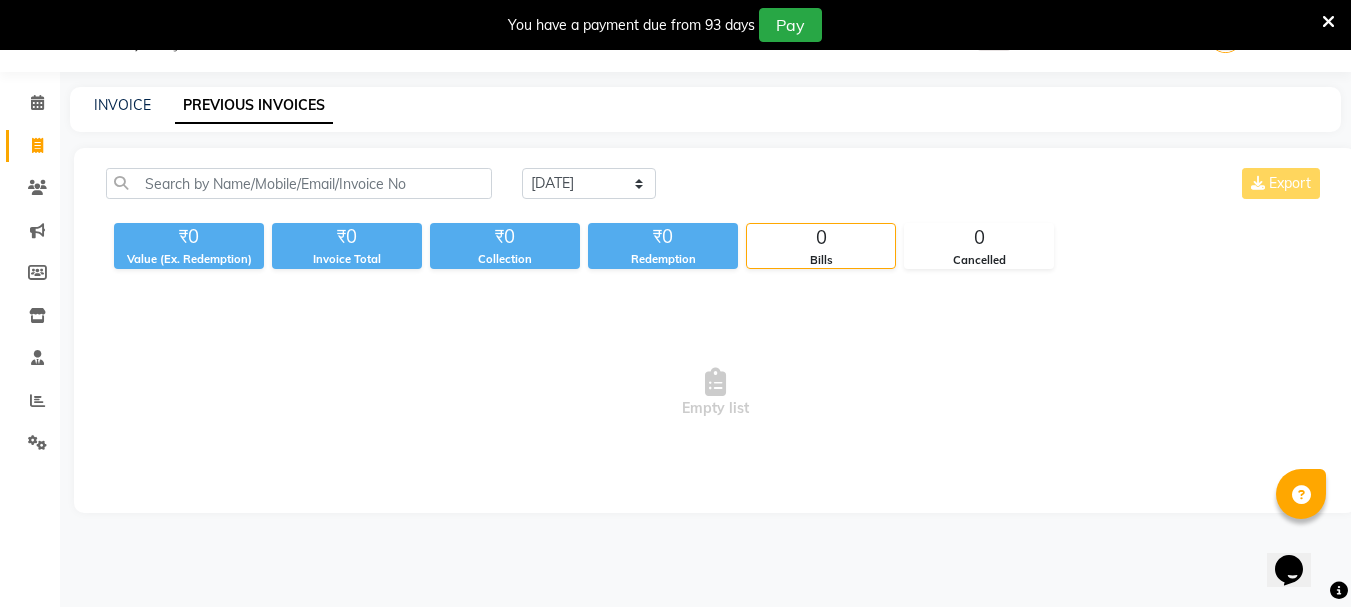 click on "Today Yesterday Custom Range Export ₹0 Value (Ex. Redemption) ₹0 Invoice Total  ₹0 Collection ₹0 Redemption 0 Bills 0 Cancelled  Empty list" 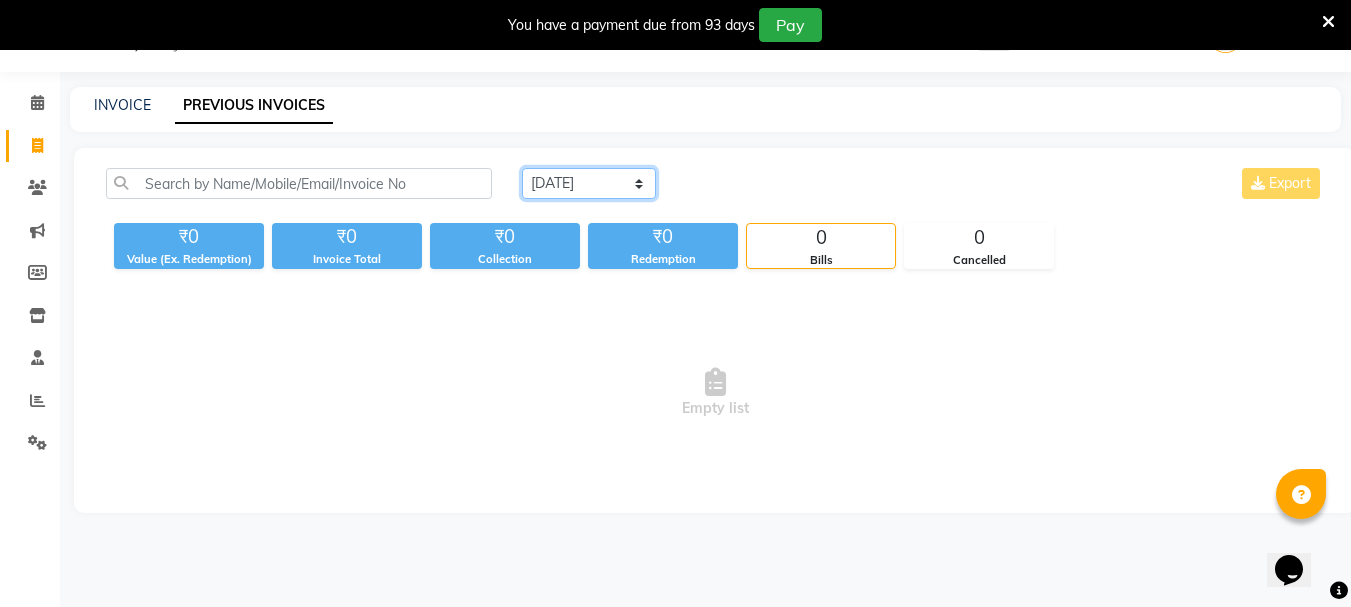 click on "Today Yesterday Custom Range" 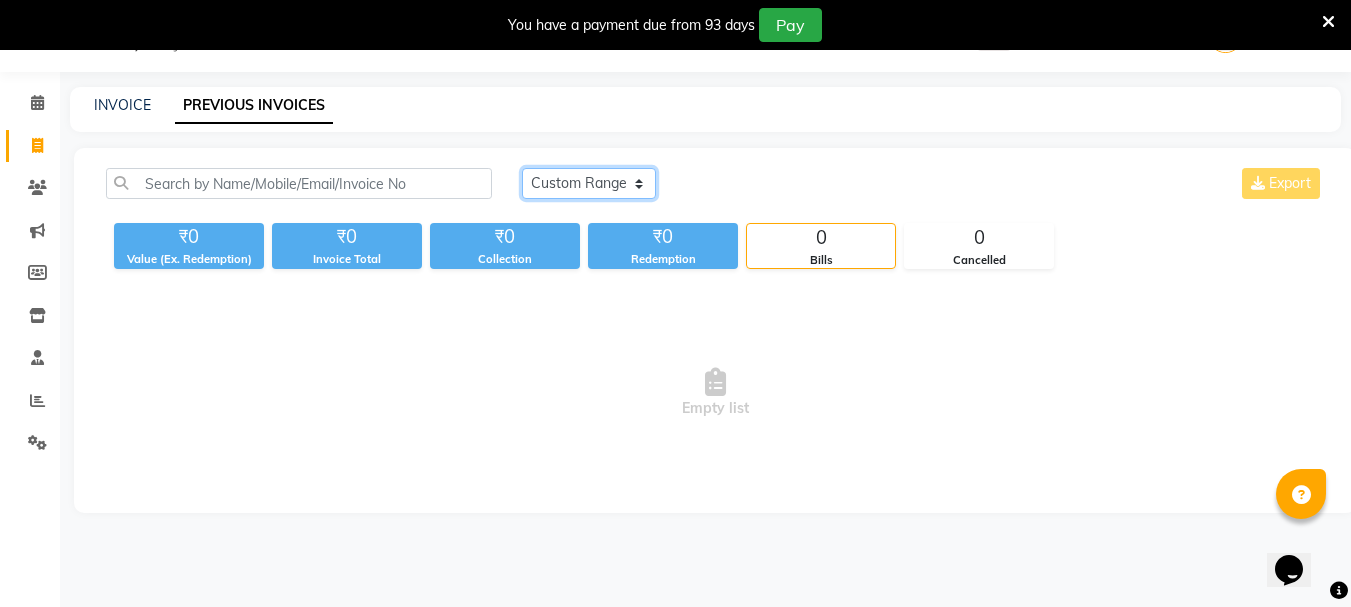 click on "Today Yesterday Custom Range" 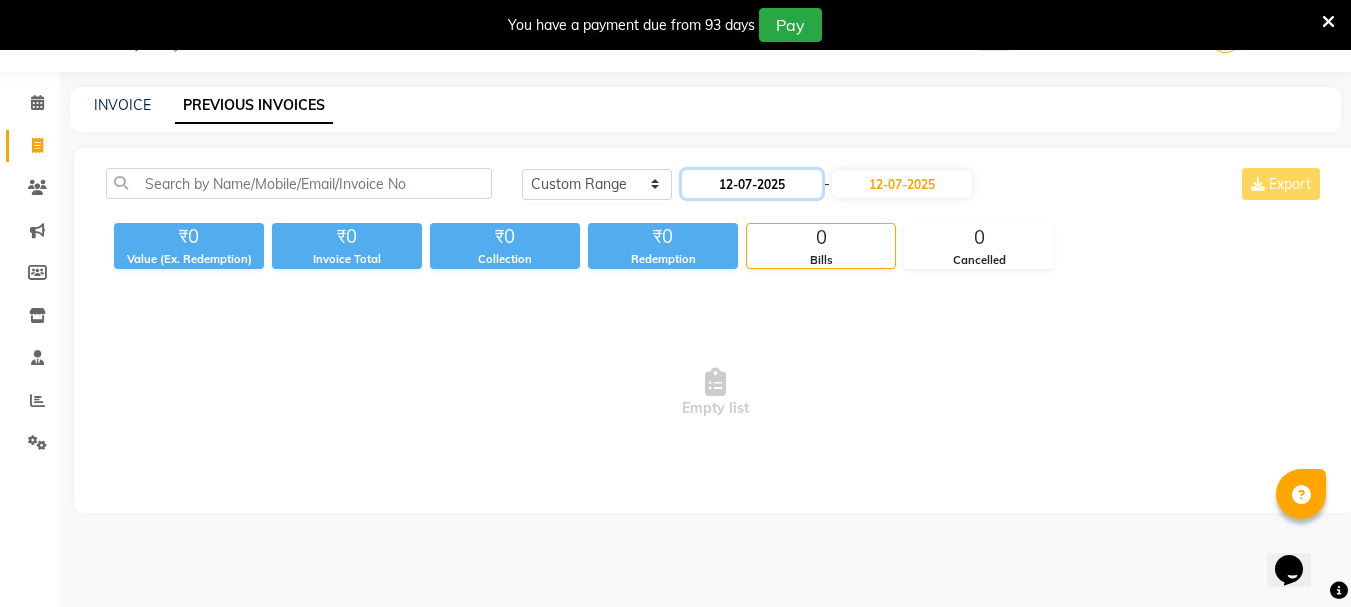 click on "12-07-2025" 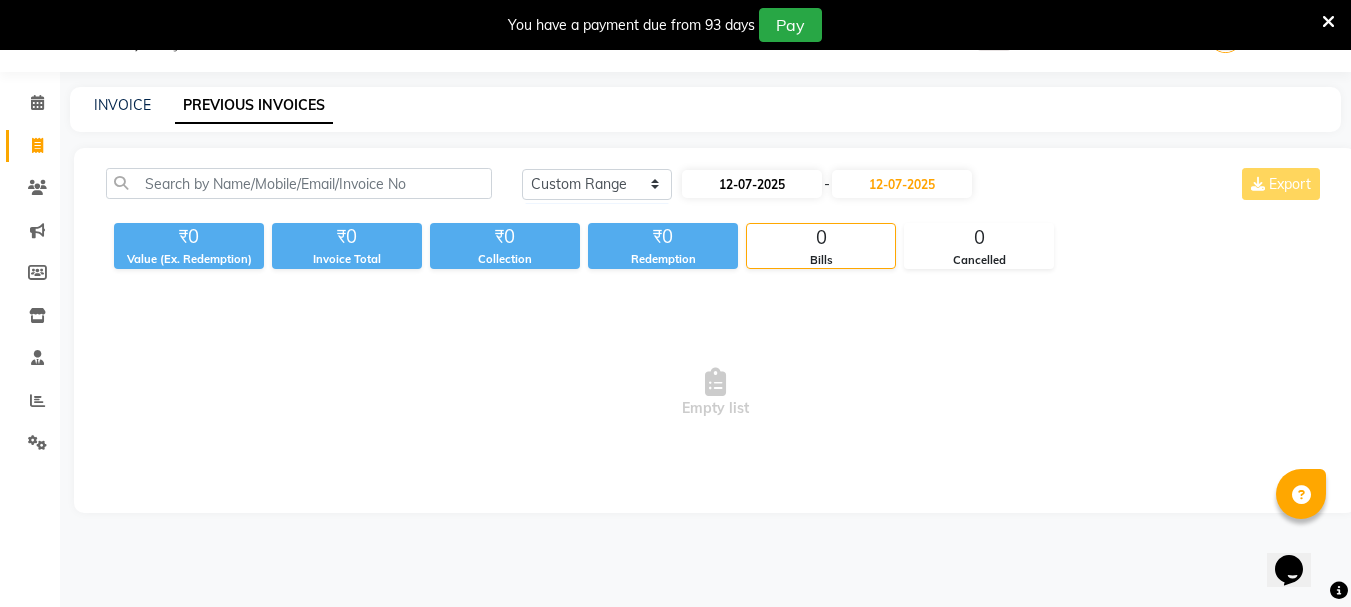 select on "7" 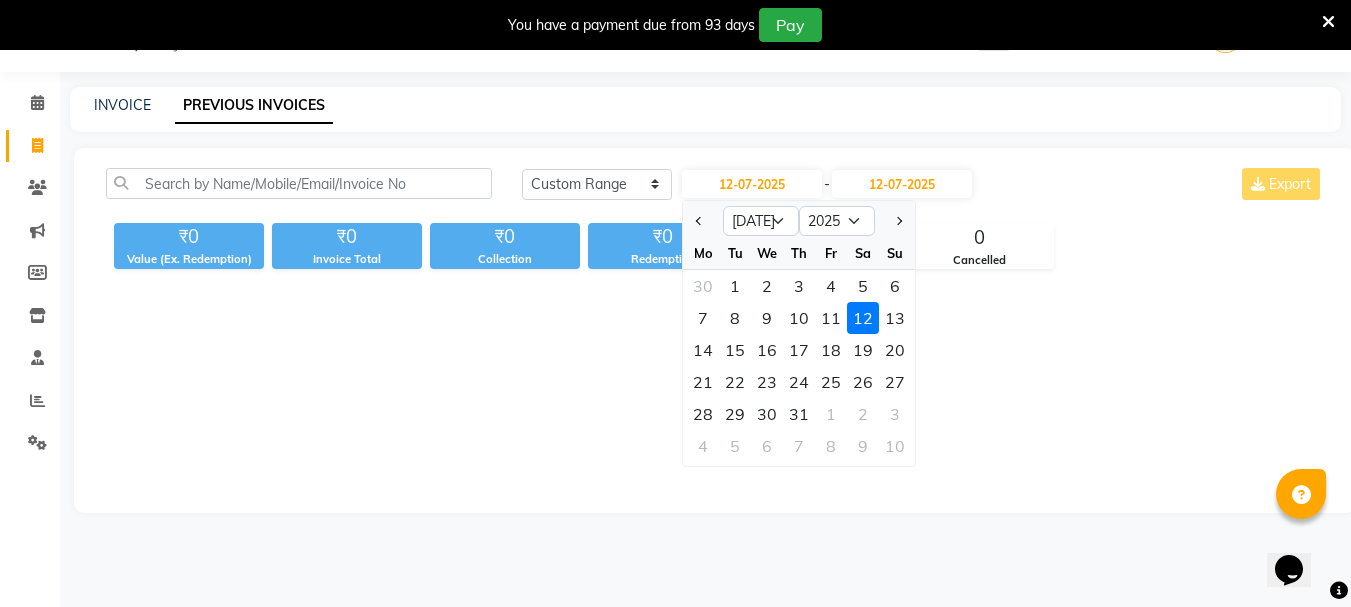 click on "5" 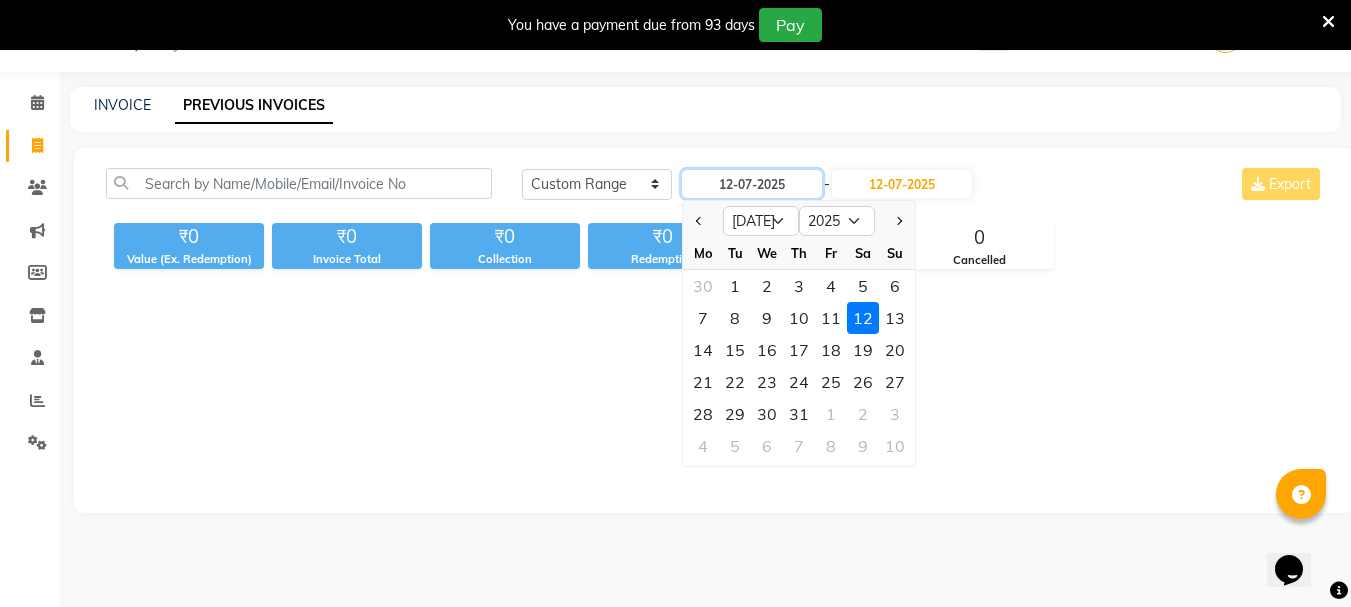 type on "05-07-2025" 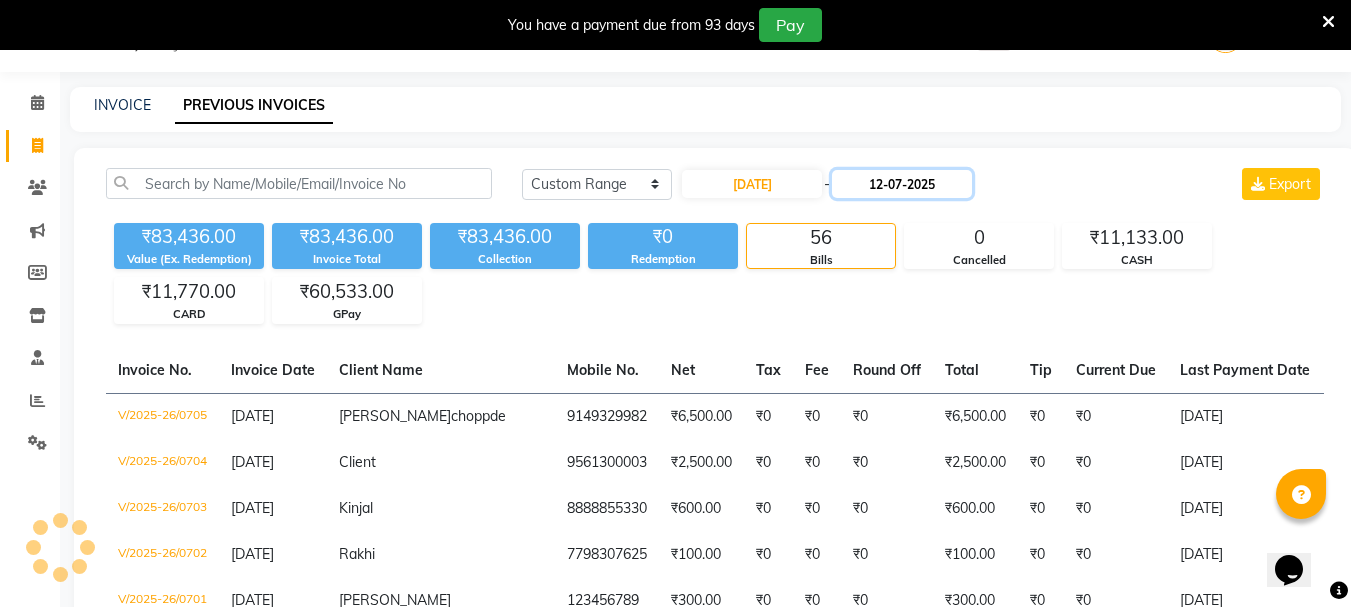 click on "12-07-2025" 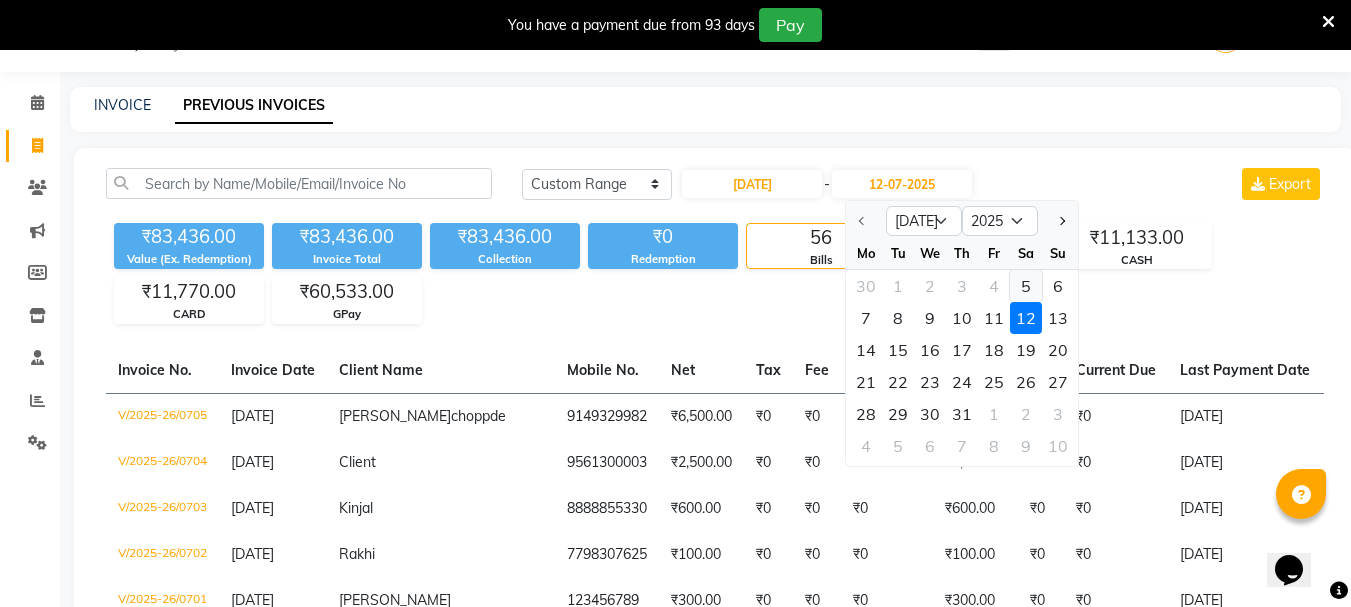 click on "5" 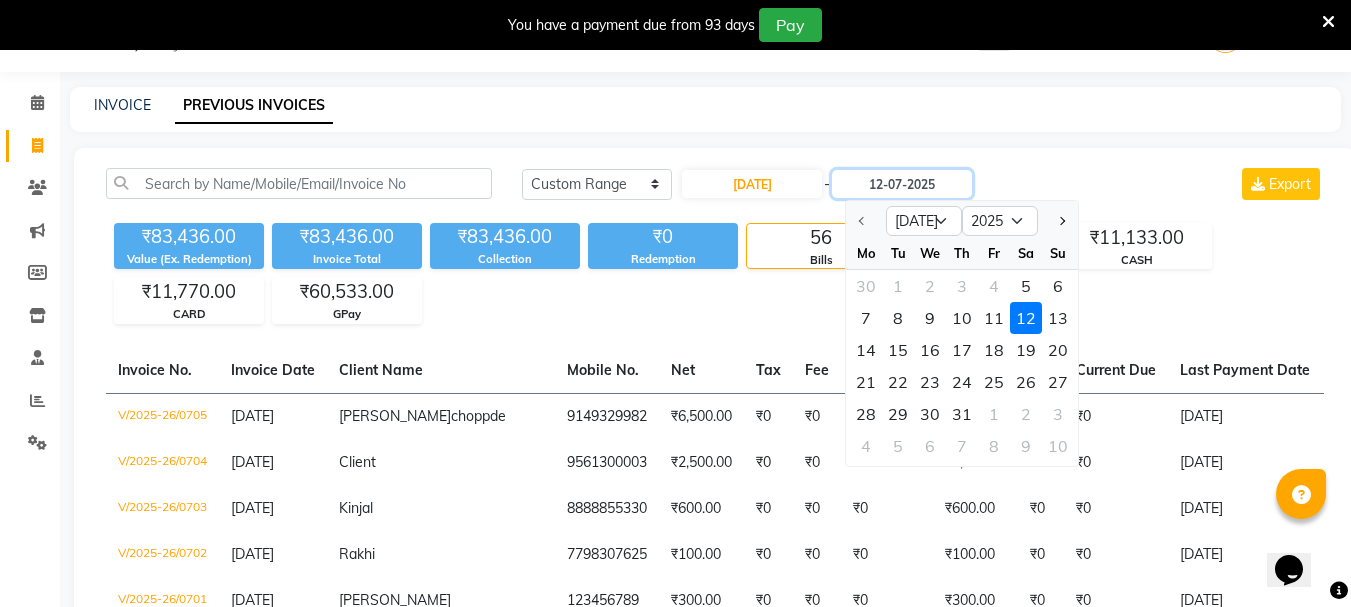 type on "05-07-2025" 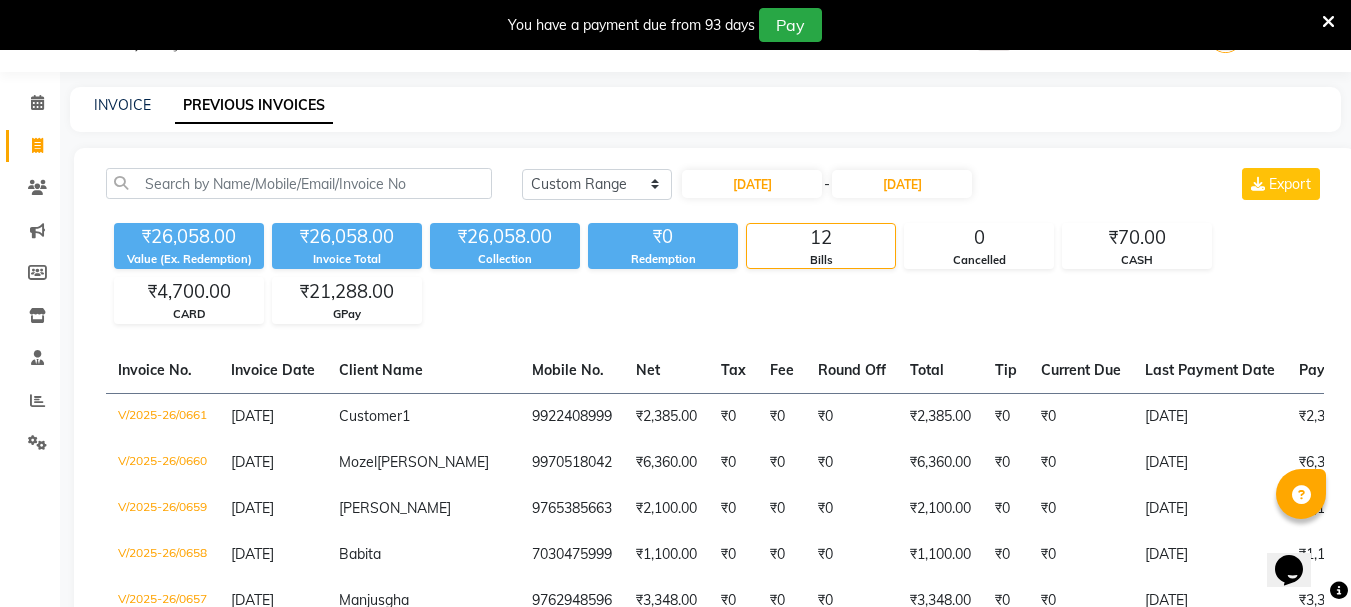 click on "Today Yesterday Custom Range 05-07-2025 - 05-07-2025 Export ₹26,058.00 Value (Ex. Redemption) ₹26,058.00 Invoice Total  ₹26,058.00 Collection ₹0 Redemption 12 Bills 0 Cancelled ₹70.00 CASH ₹4,700.00 CARD ₹21,288.00 GPay  Invoice No.   Invoice Date   Client Name   Mobile No.   Net   Tax   Fee   Round Off   Total   Tip   Current Due   Last Payment Date   Payment Amount   Payment Methods   Cancel Reason   Status   V/2025-26/0661  05-07-2025 Customer  1 9922408999 ₹2,385.00 ₹0  ₹0  ₹0 ₹2,385.00 ₹0 ₹0 05-07-2025 ₹2,385.00  GPay - PAID  V/2025-26/0660  05-07-2025 Mozel  Solomon 9970518042 ₹6,360.00 ₹0  ₹0  ₹0 ₹6,360.00 ₹0 ₹0 05-07-2025 ₹6,360.00  GPay - PAID  V/2025-26/0659  05-07-2025 Shuchi   9765385663 ₹2,100.00 ₹0  ₹0  ₹0 ₹2,100.00 ₹0 ₹0 05-07-2025 ₹2,100.00  GPay - PAID  V/2025-26/0658  05-07-2025 Babita   7030475999 ₹1,100.00 ₹0  ₹0  ₹0 ₹1,100.00 ₹0 ₹0 05-07-2025 ₹1,100.00  GPay - PAID  V/2025-26/0657  05-07-2025 Manjusgha   ₹0 -" 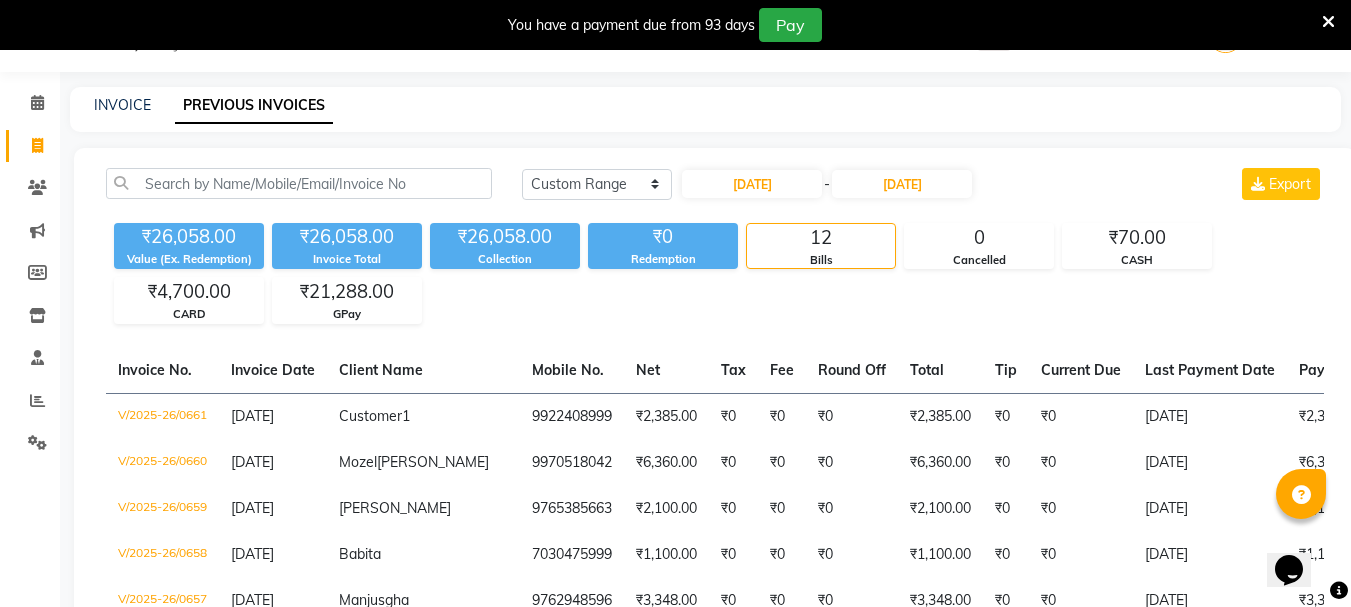 scroll, scrollTop: 581, scrollLeft: 0, axis: vertical 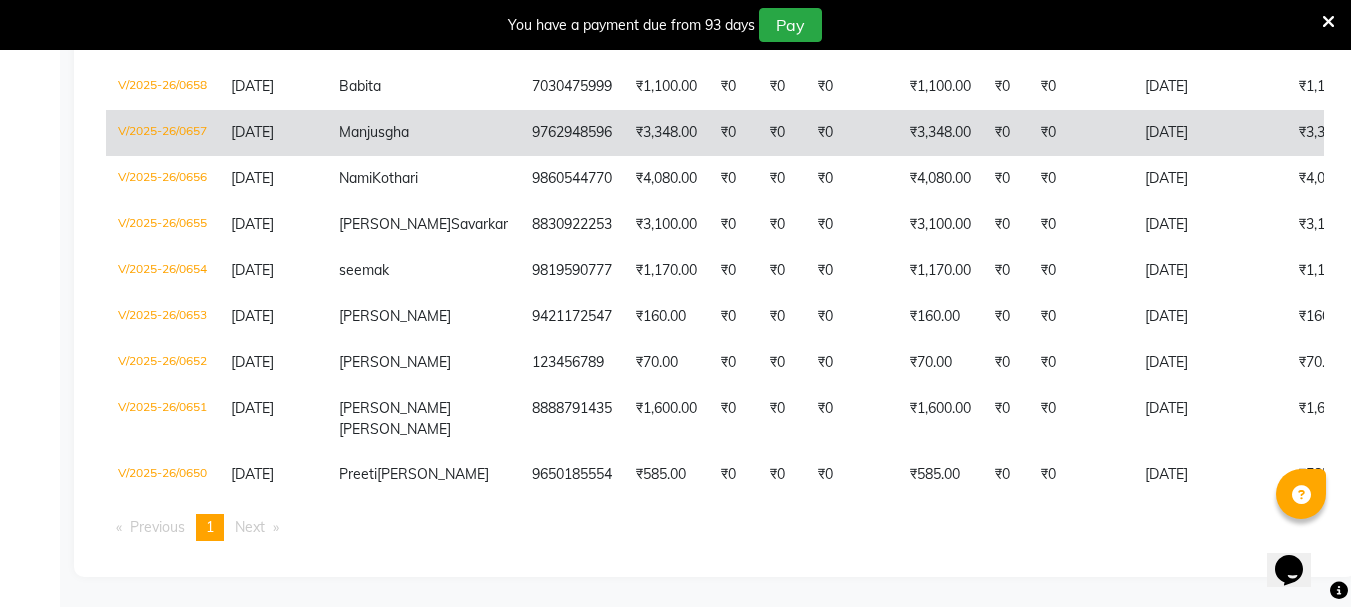 click on "Manjusgha" 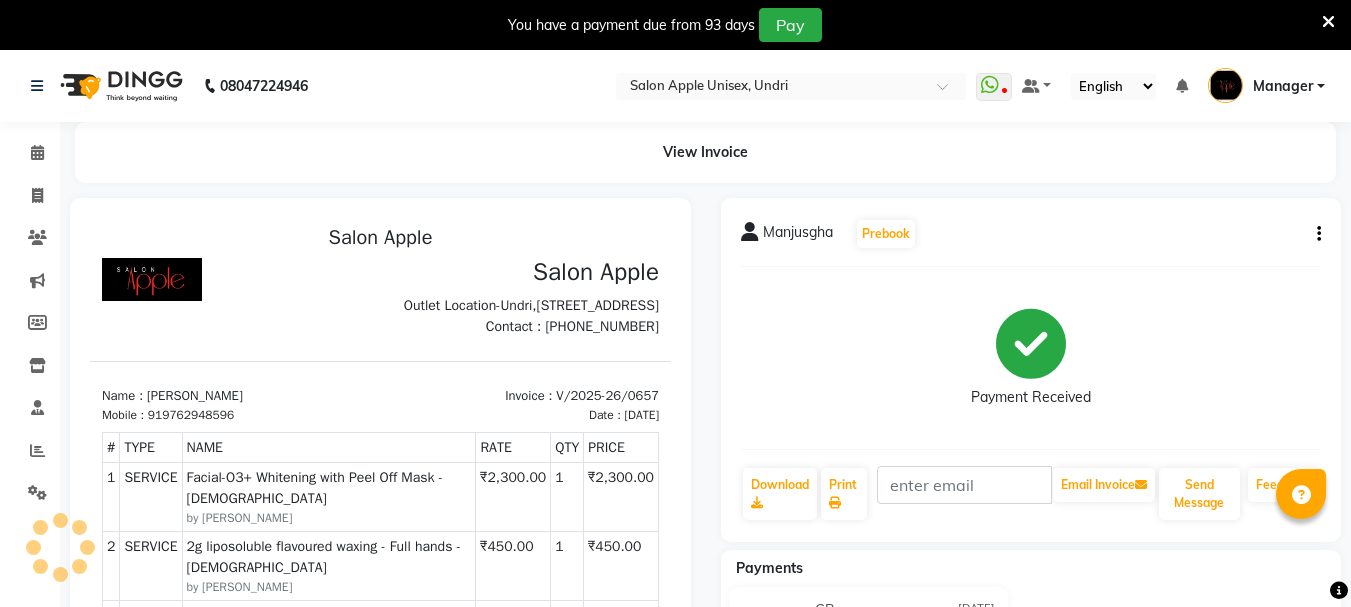 scroll, scrollTop: 0, scrollLeft: 0, axis: both 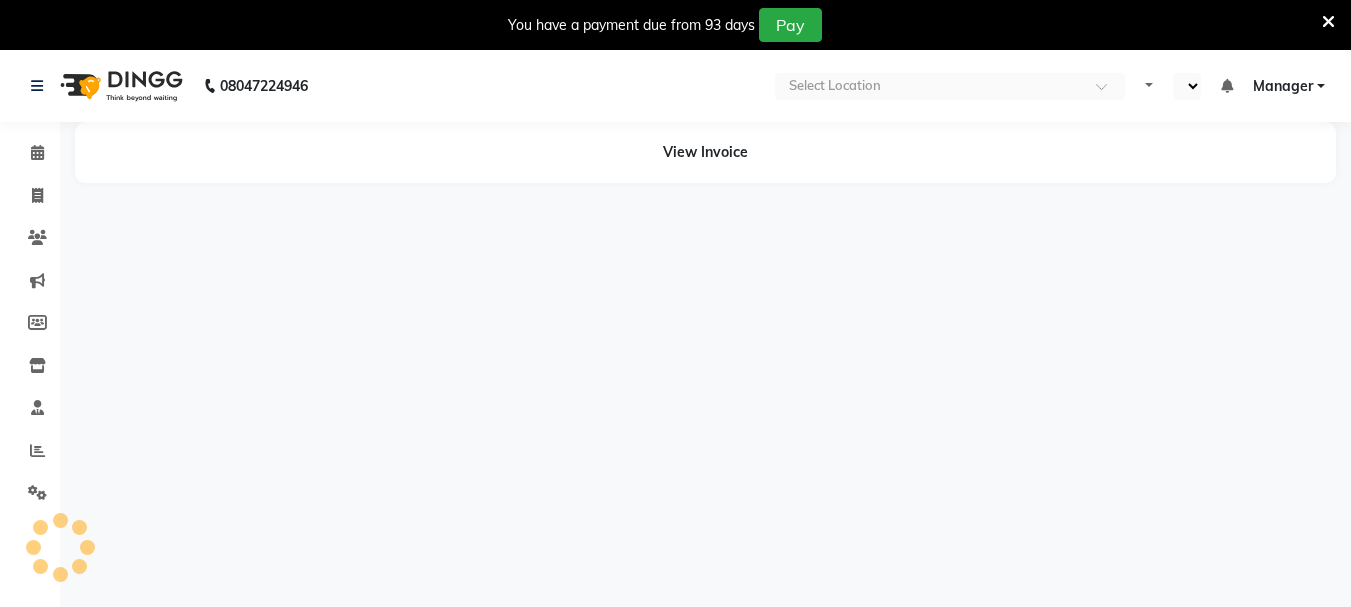 select on "en" 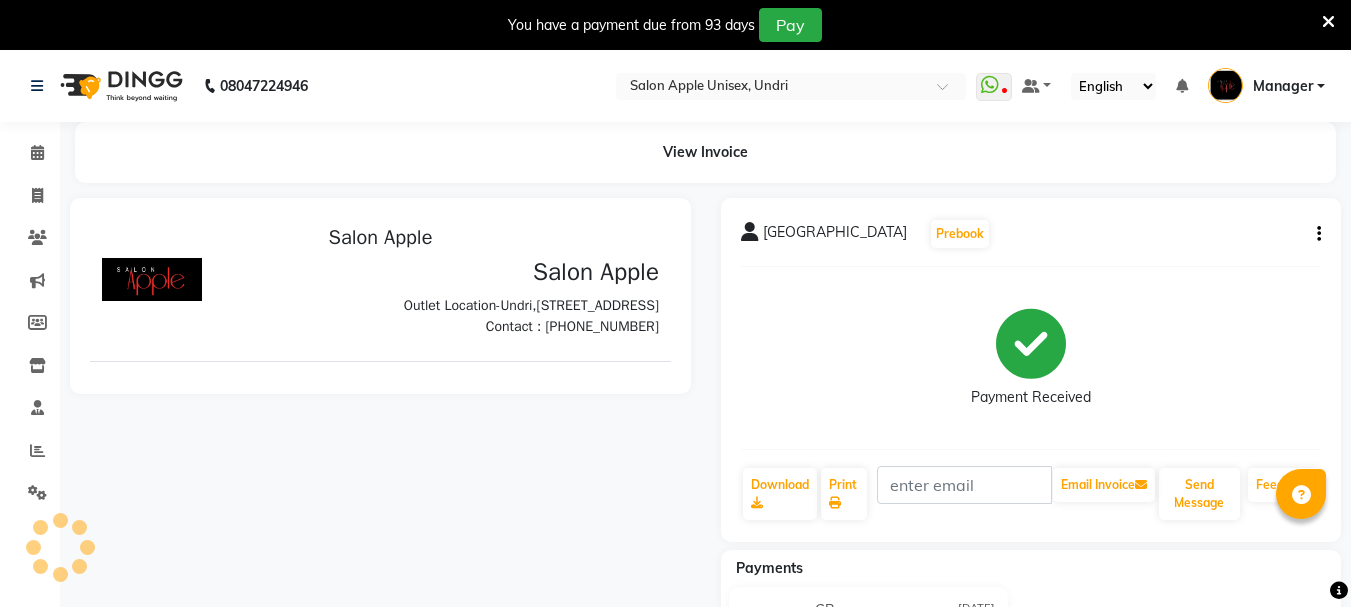 scroll, scrollTop: 0, scrollLeft: 0, axis: both 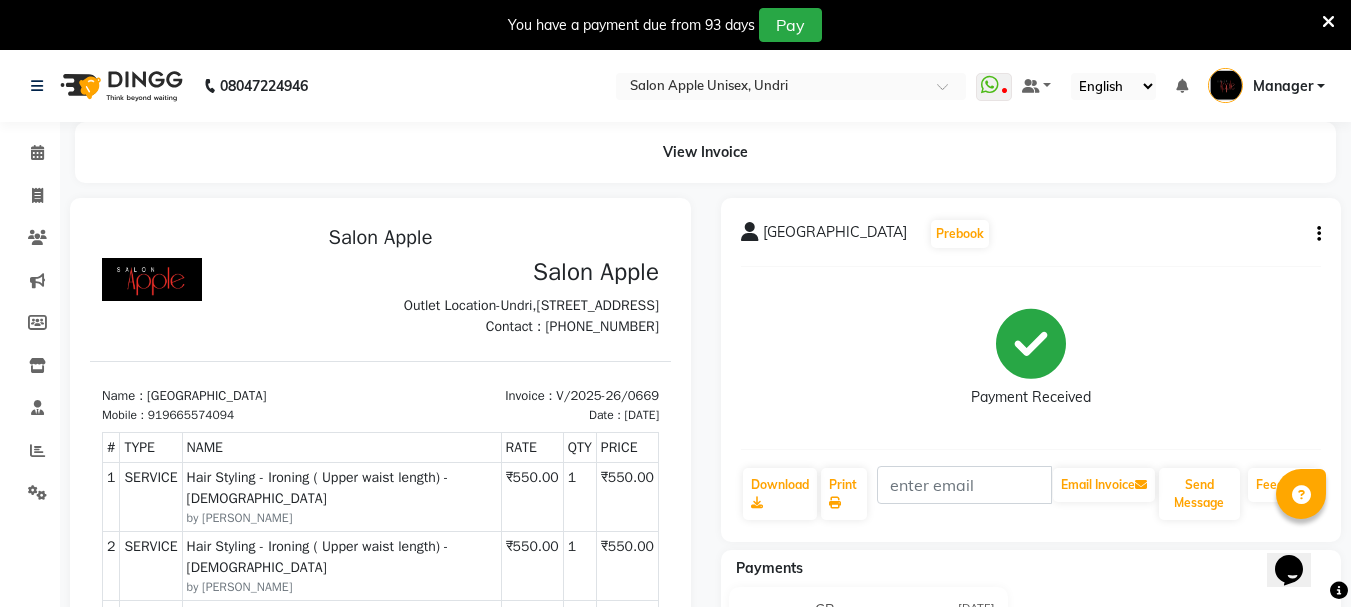 drag, startPoint x: 1325, startPoint y: 15, endPoint x: 1314, endPoint y: 26, distance: 15.556349 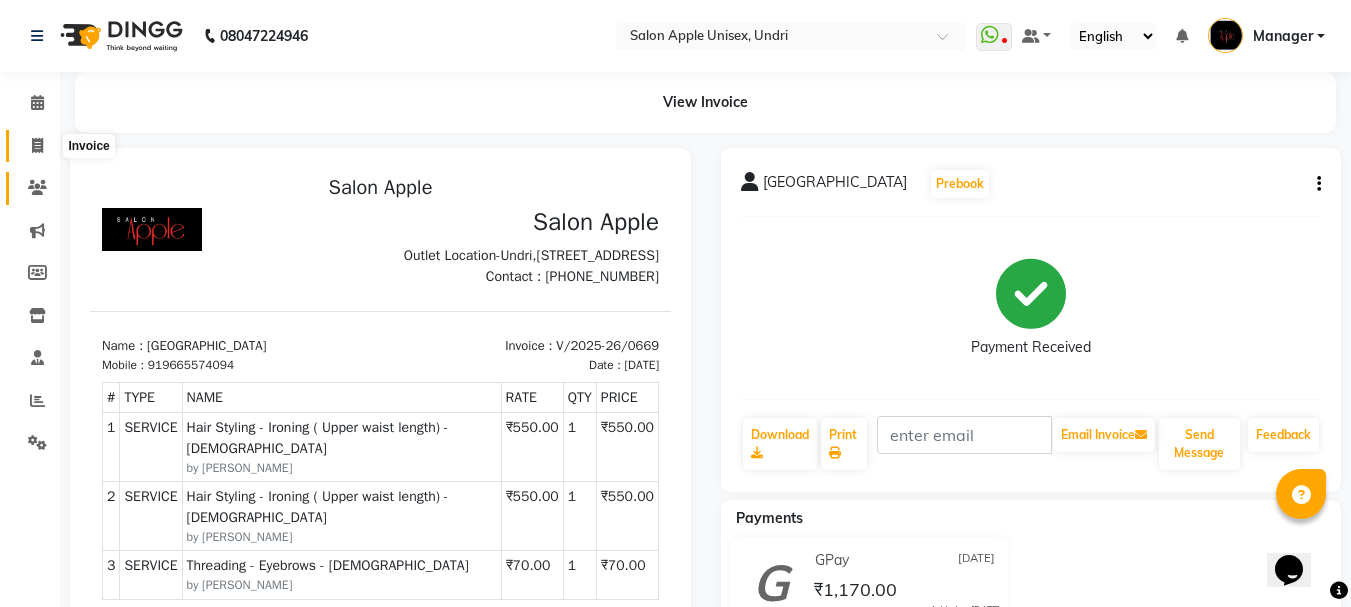 click 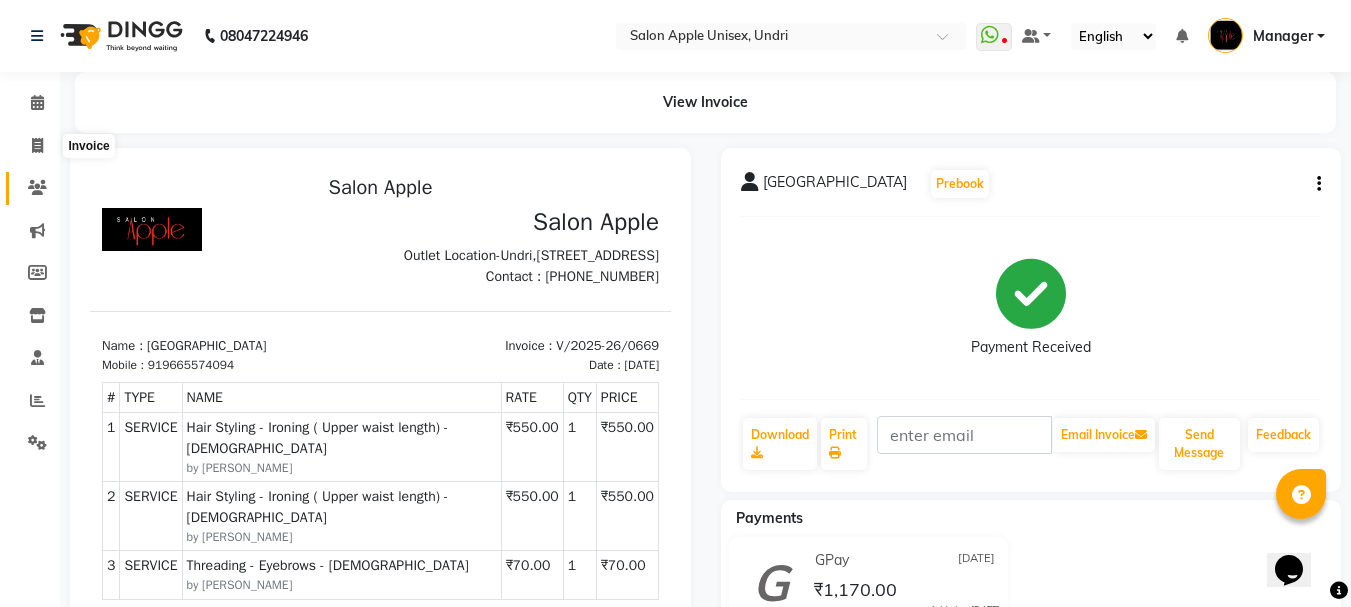 select on "service" 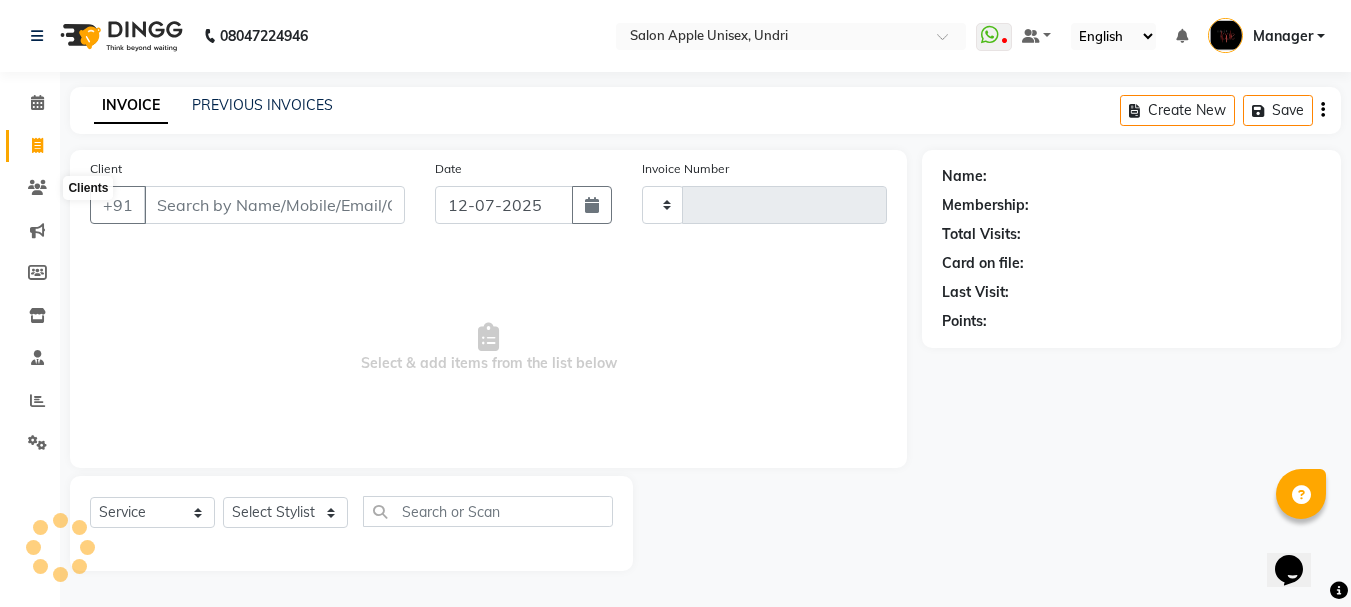 type on "0706" 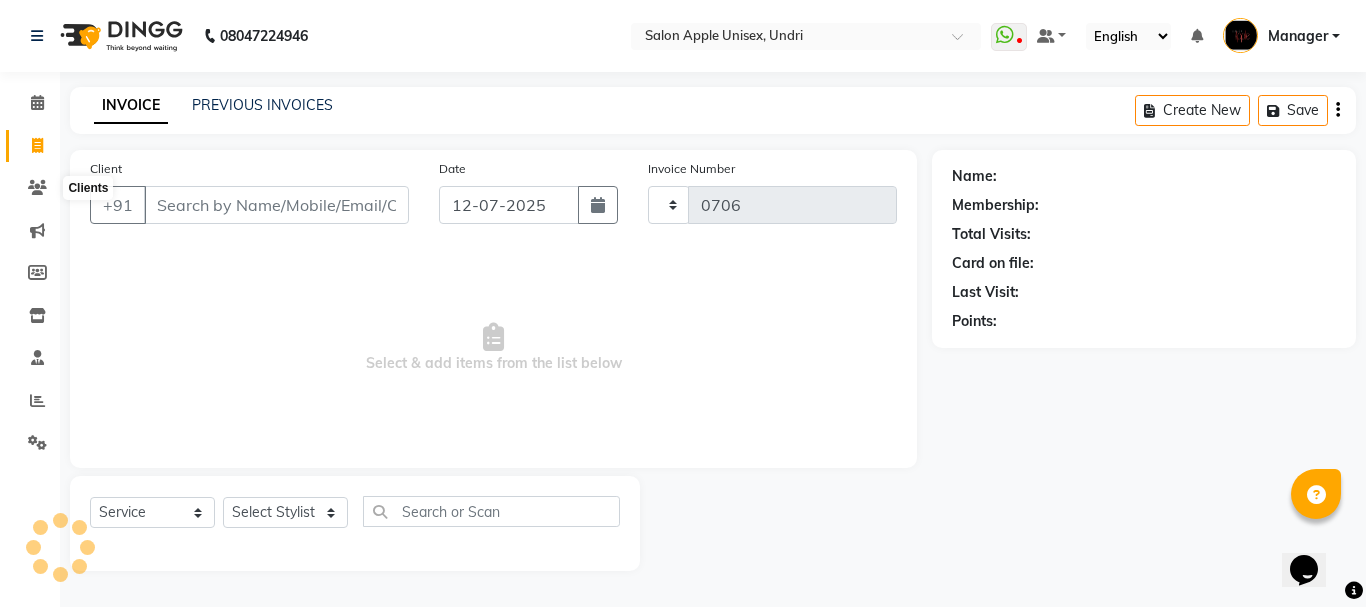 select on "158" 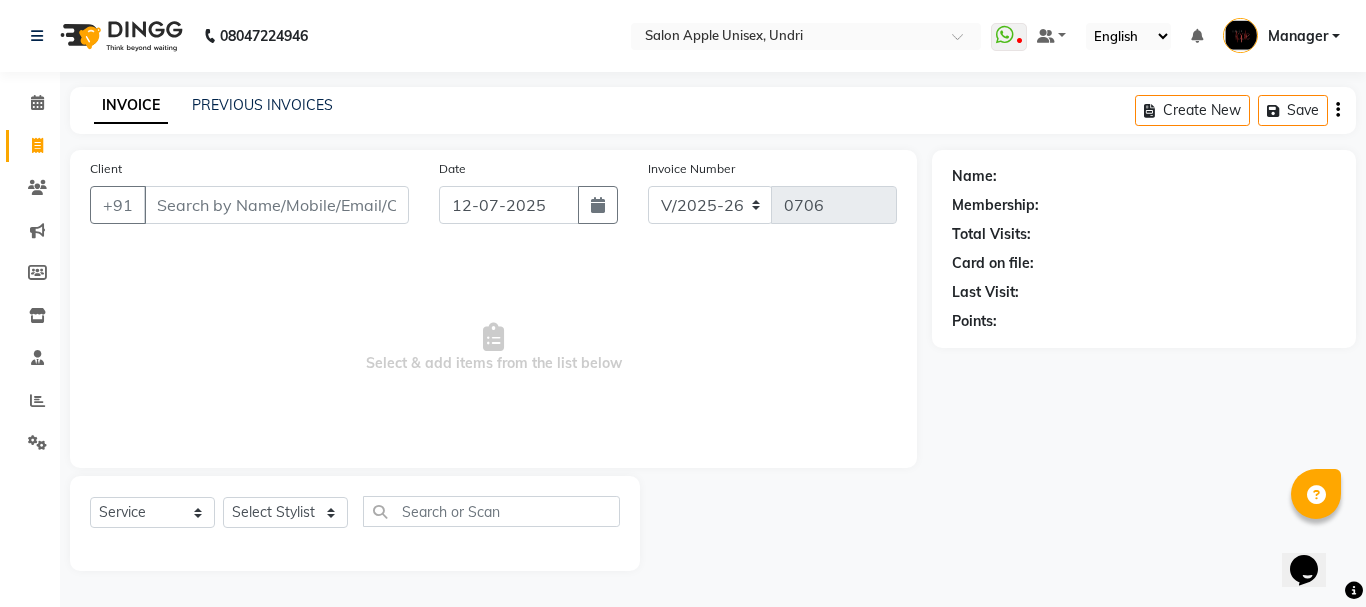 click on "INVOICE PREVIOUS INVOICES Create New   Save" 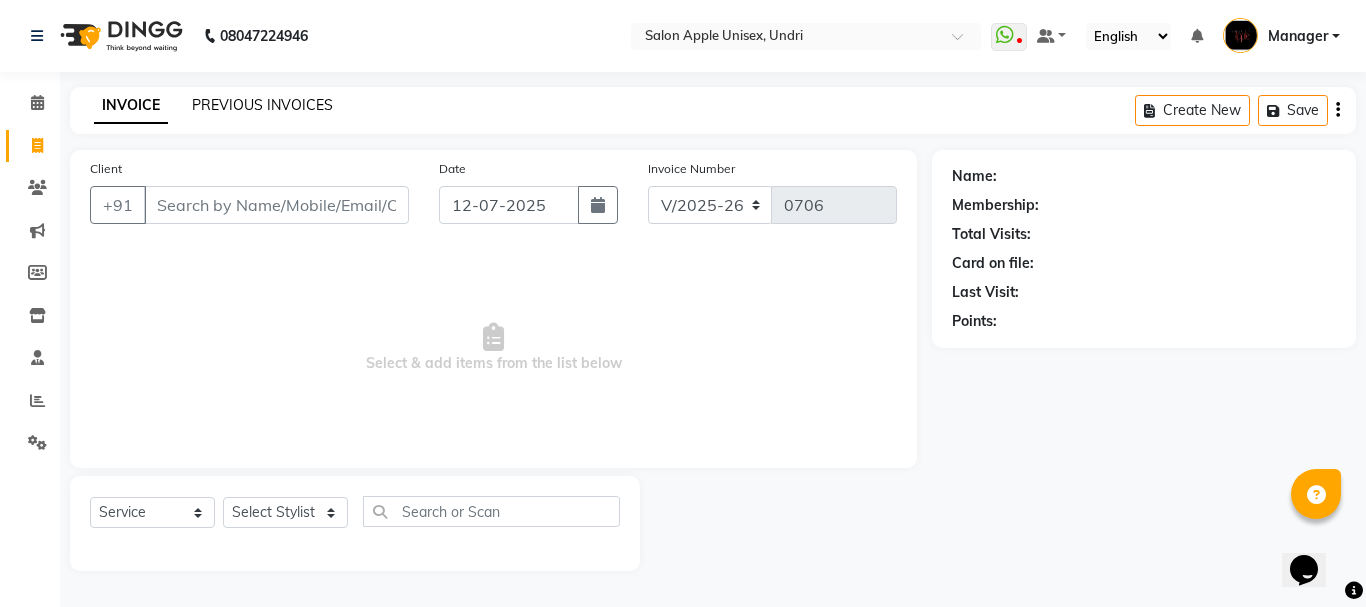 click on "PREVIOUS INVOICES" 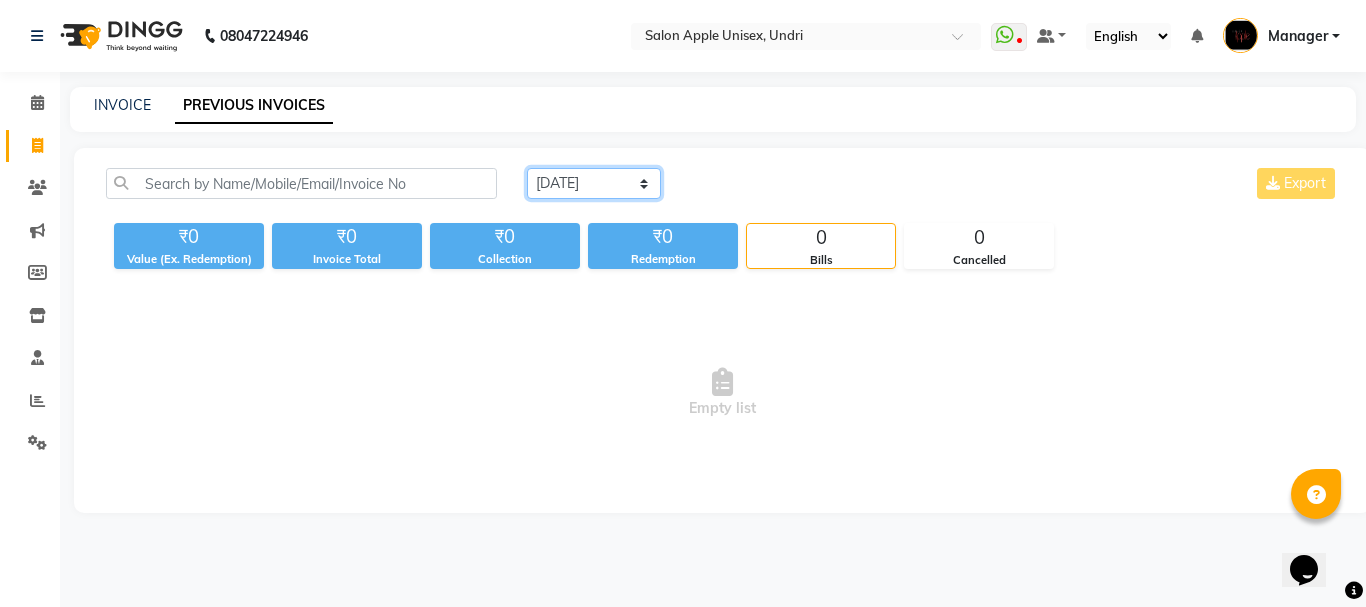click on "[DATE] [DATE] Custom Range" 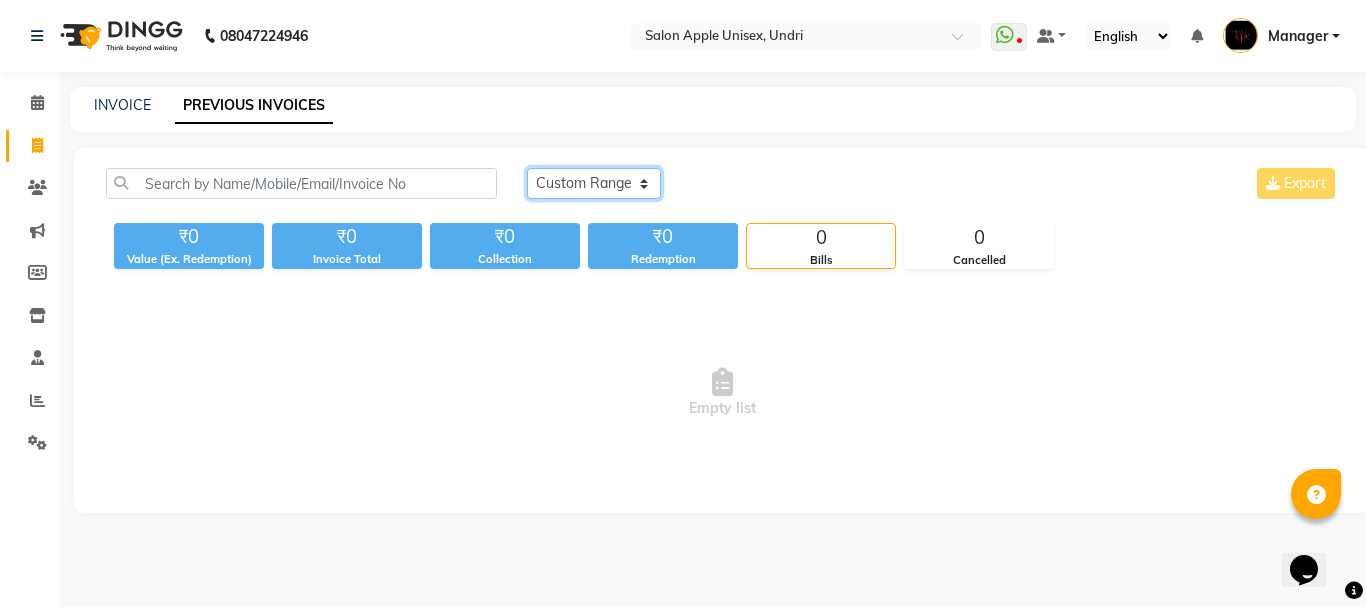 click on "[DATE] [DATE] Custom Range" 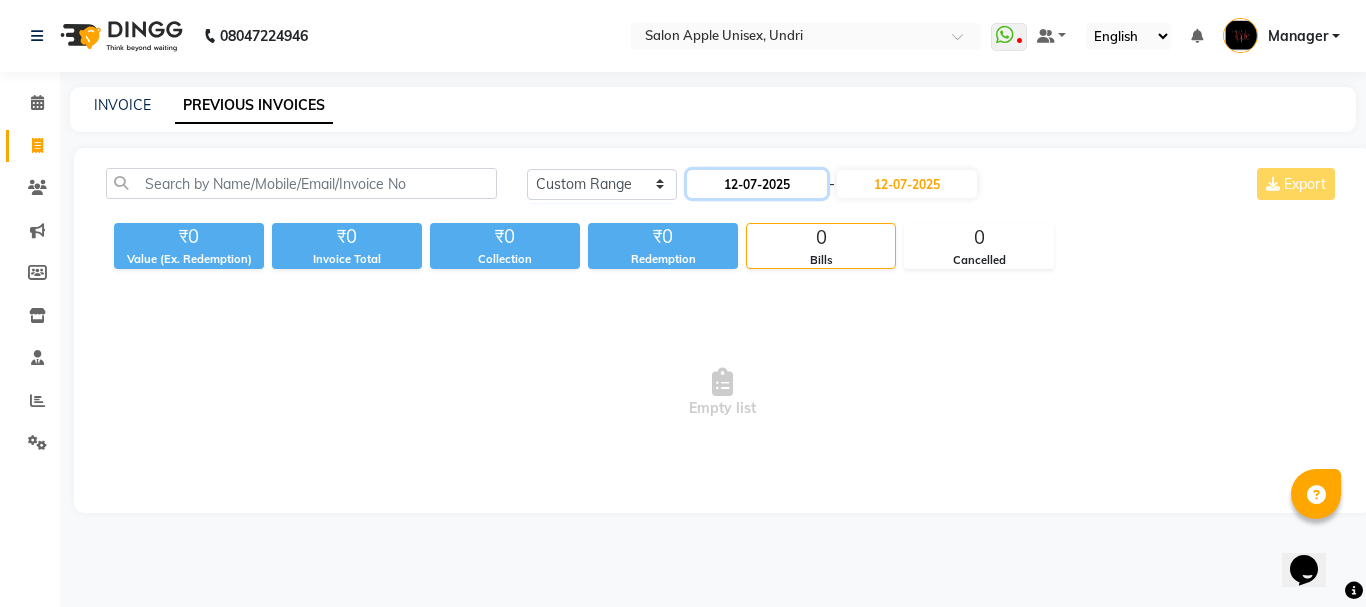 click on "12-07-2025" 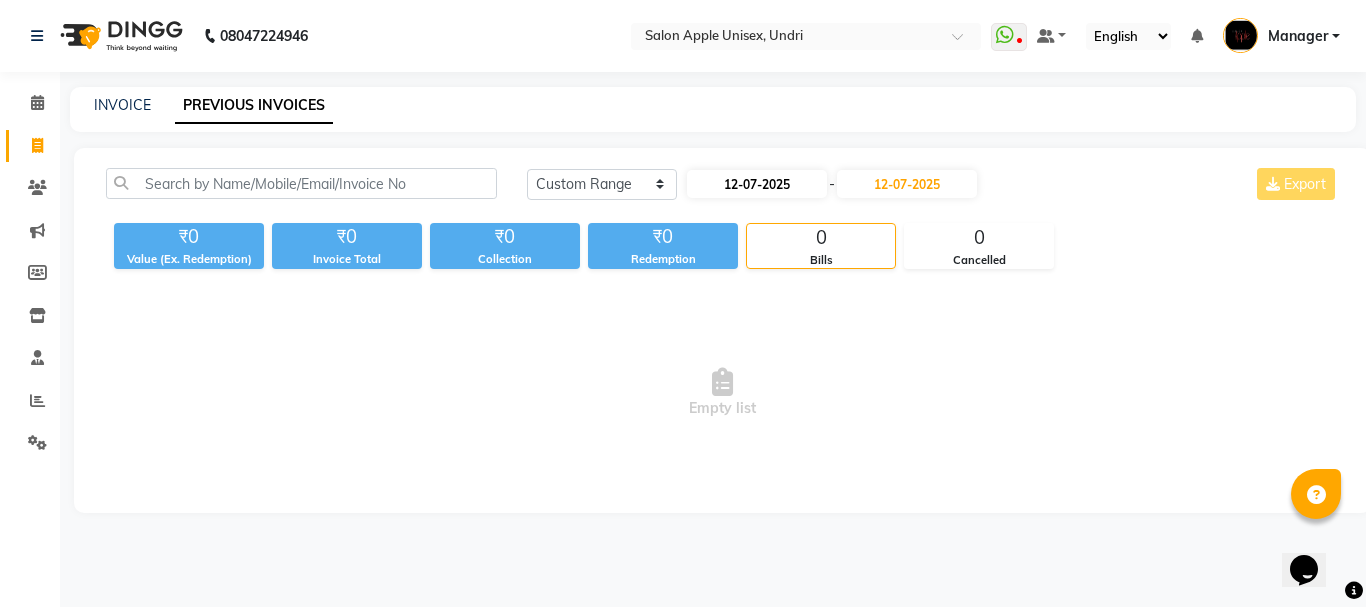 select on "7" 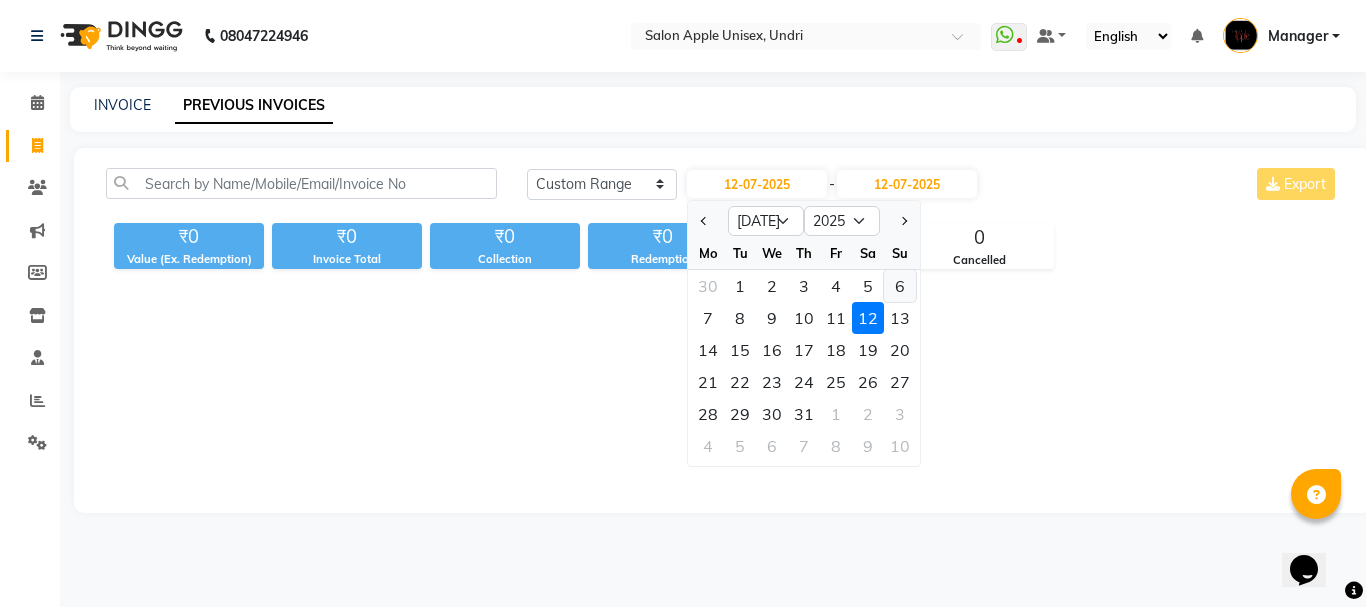 click on "6" 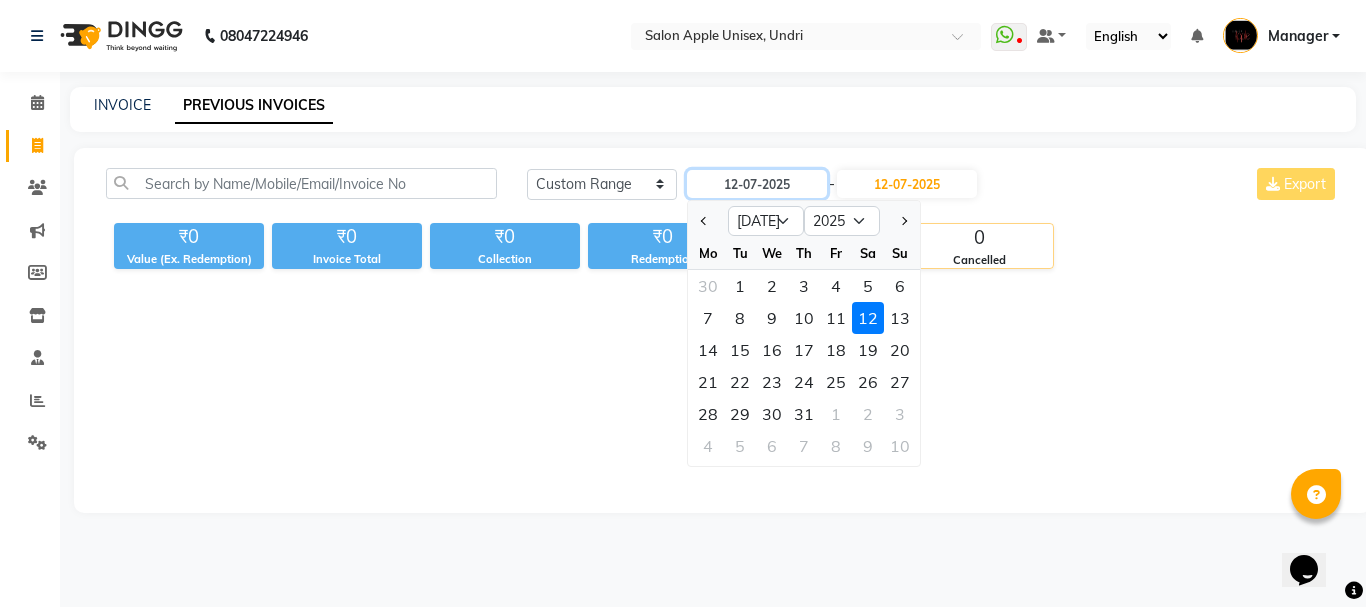 type on "[DATE]" 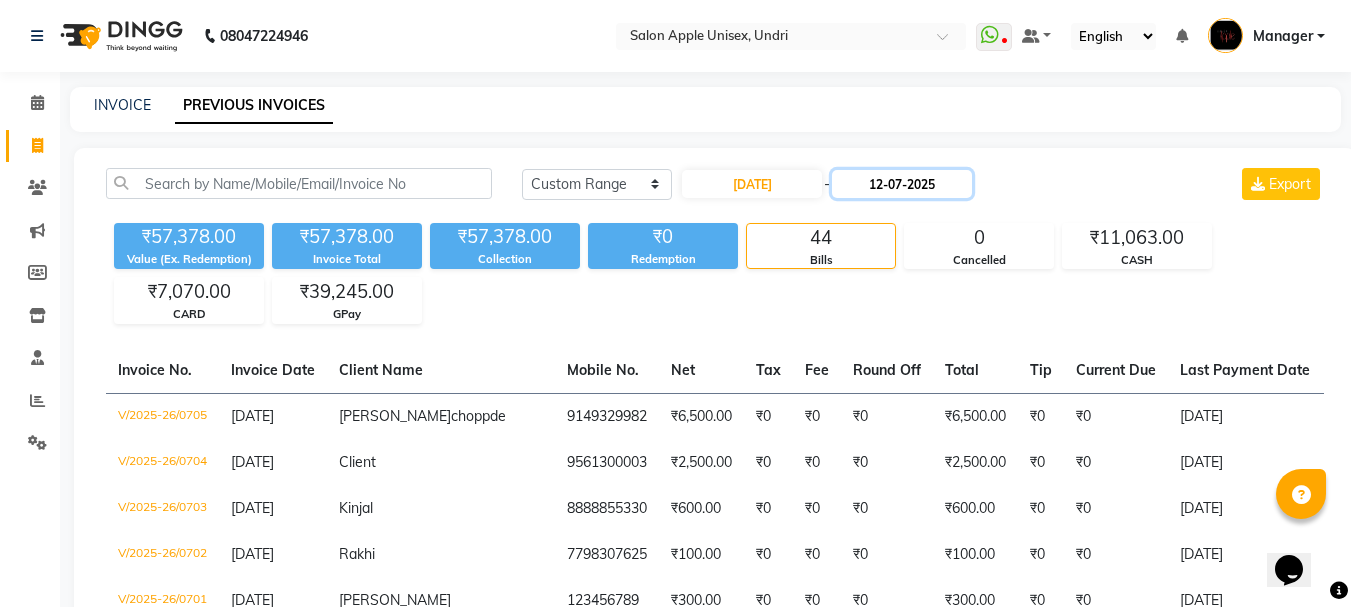 click on "12-07-2025" 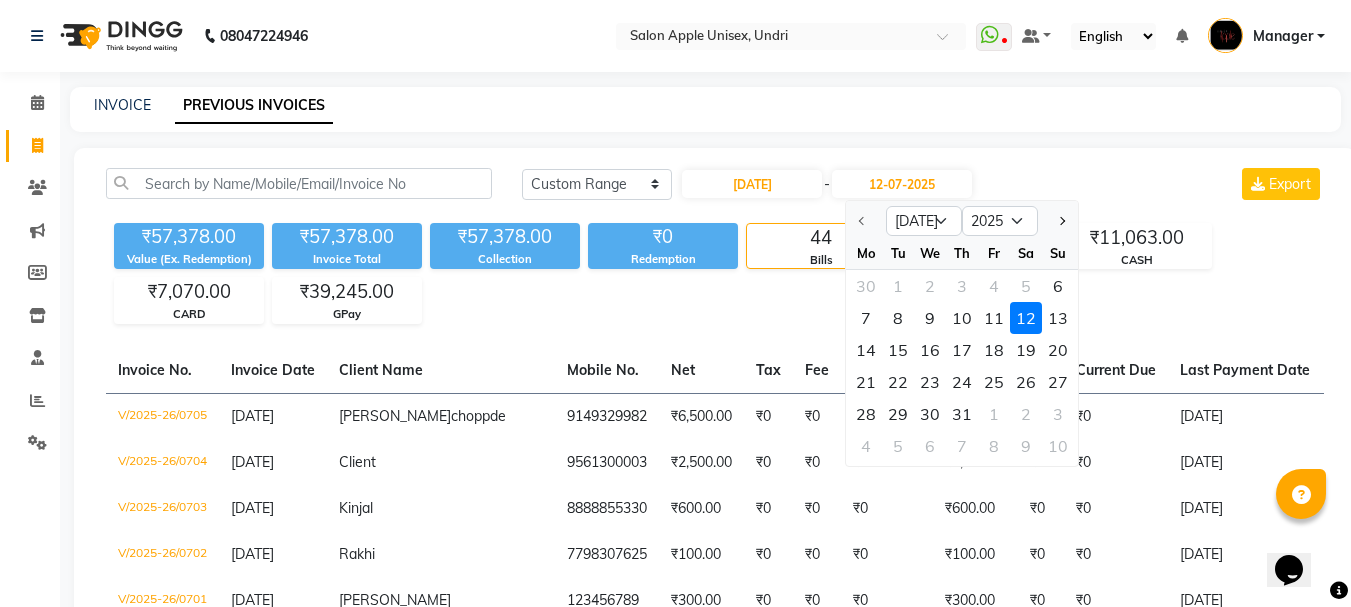 drag, startPoint x: 1060, startPoint y: 285, endPoint x: 1051, endPoint y: 278, distance: 11.401754 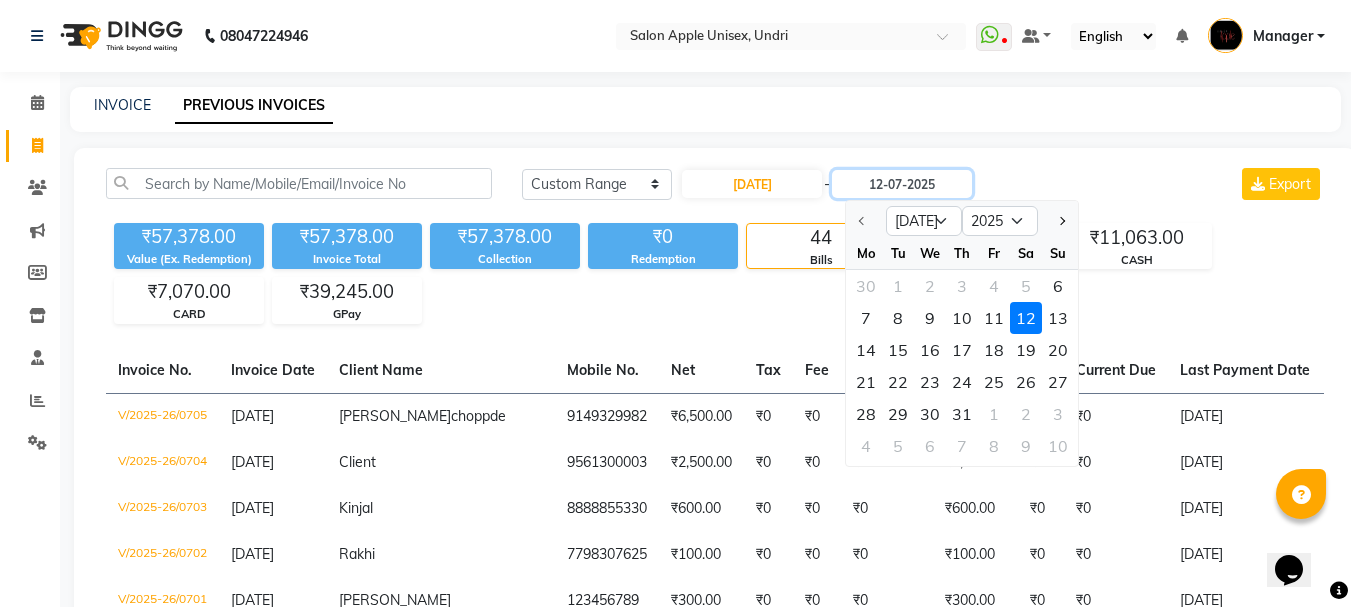 type on "[DATE]" 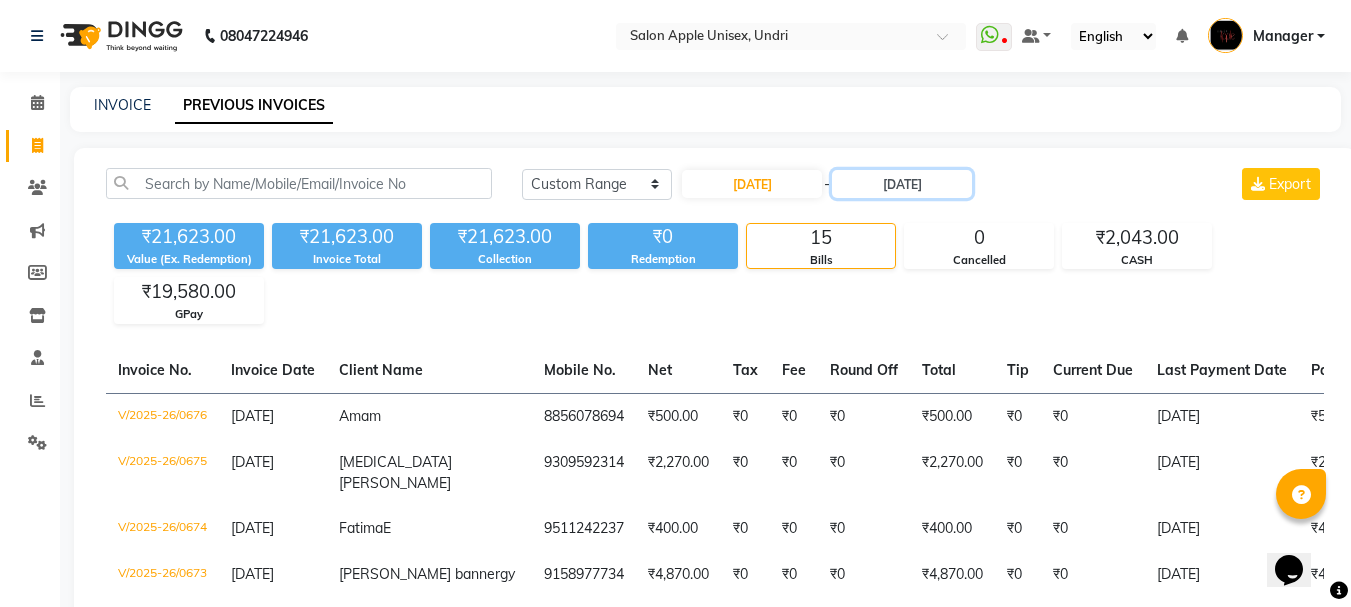 scroll, scrollTop: 531, scrollLeft: 0, axis: vertical 